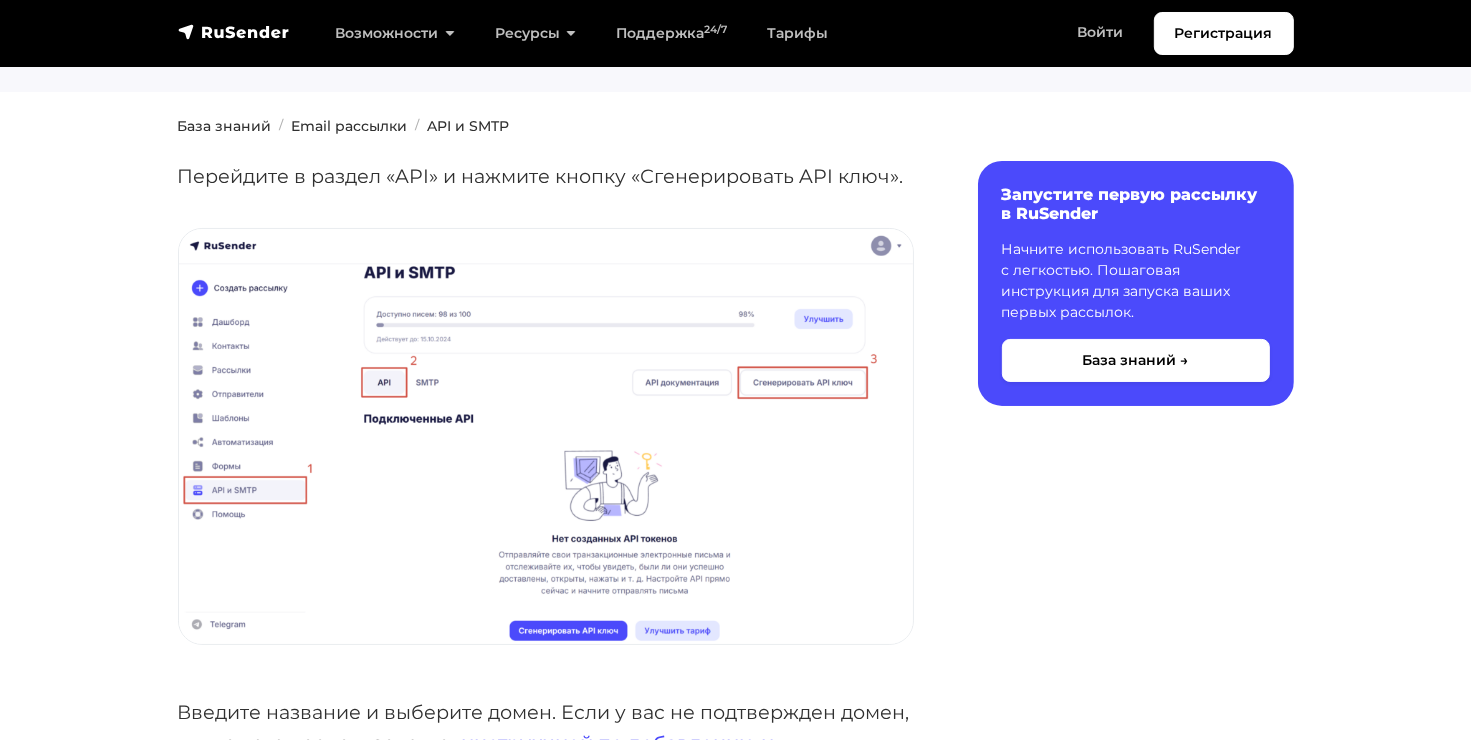 scroll, scrollTop: 0, scrollLeft: 0, axis: both 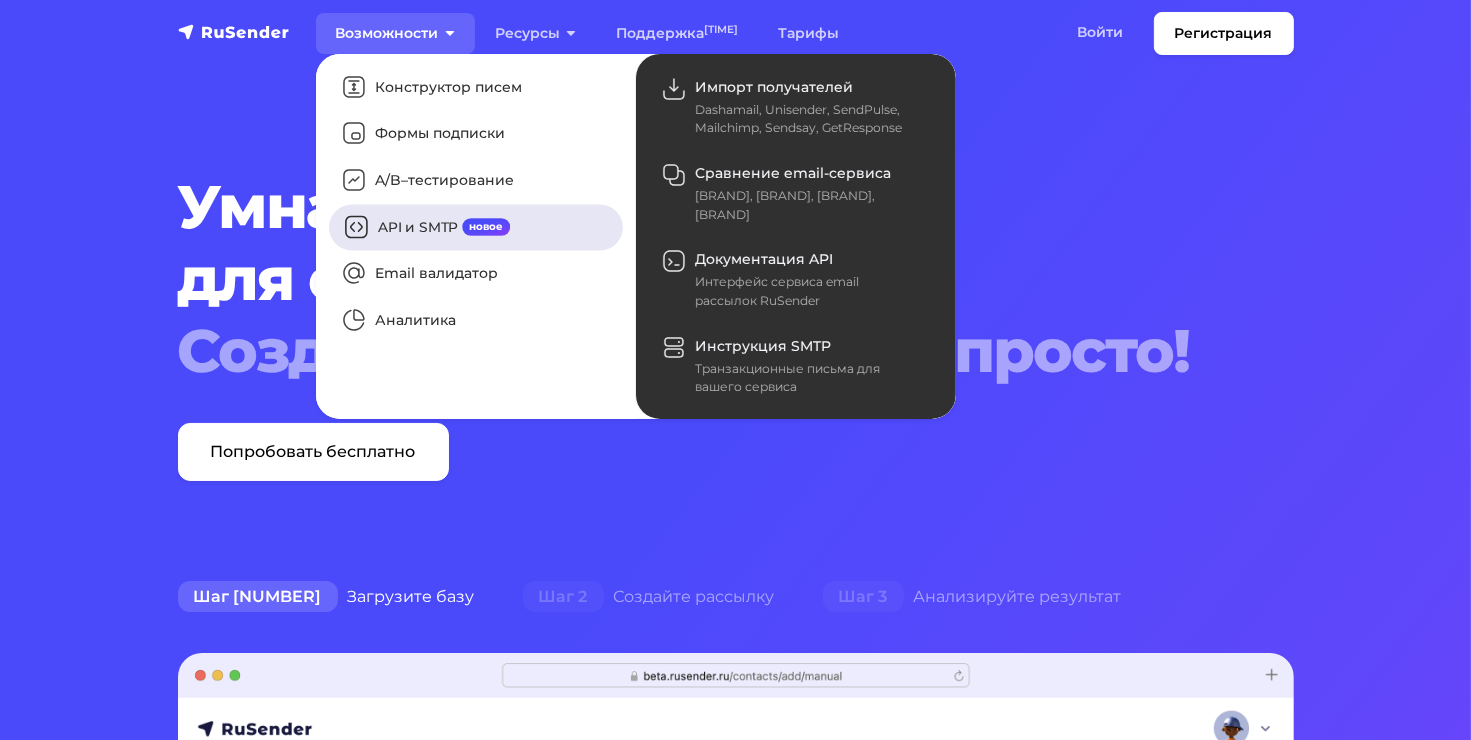 click on "API и SMTP новое" at bounding box center [476, 227] 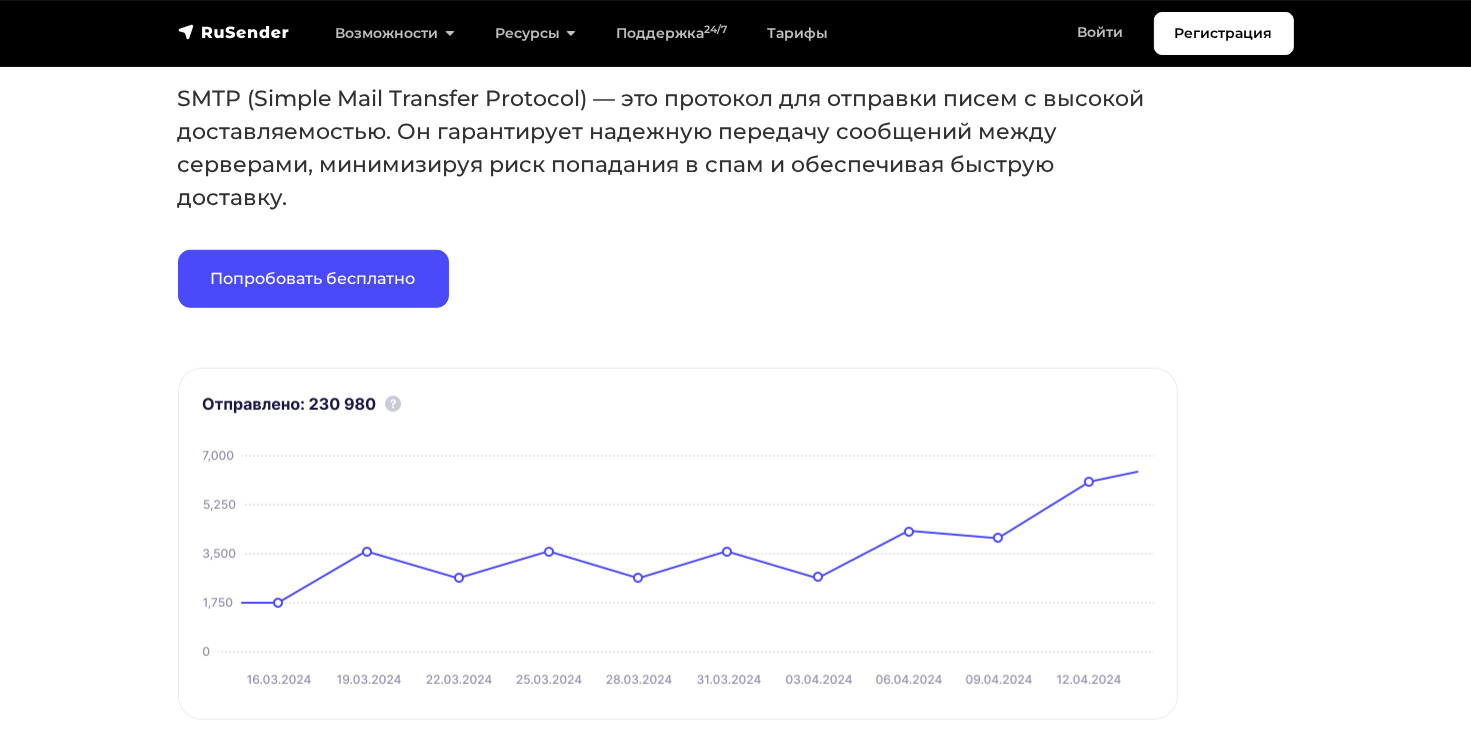 scroll, scrollTop: 1500, scrollLeft: 0, axis: vertical 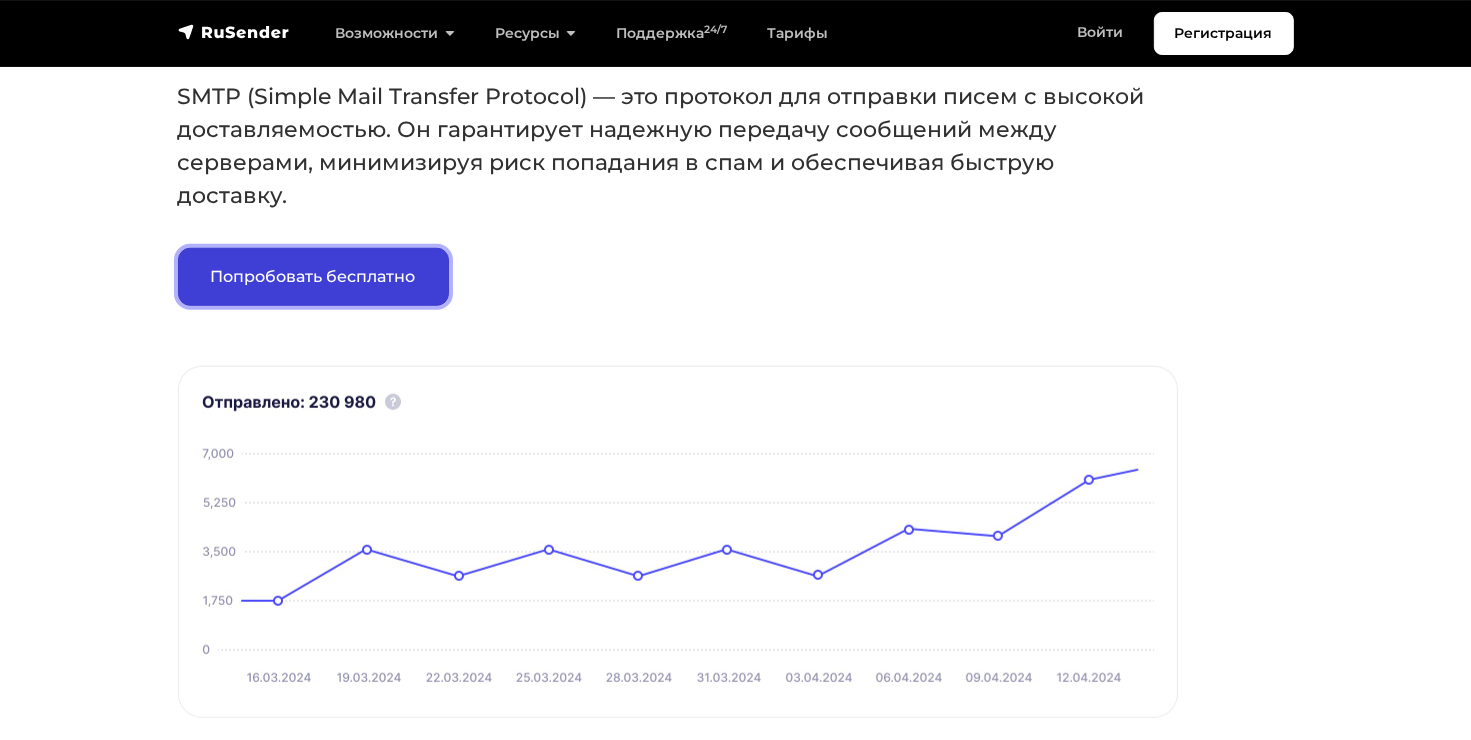 click on "Попробовать бесплатно" at bounding box center [313, 277] 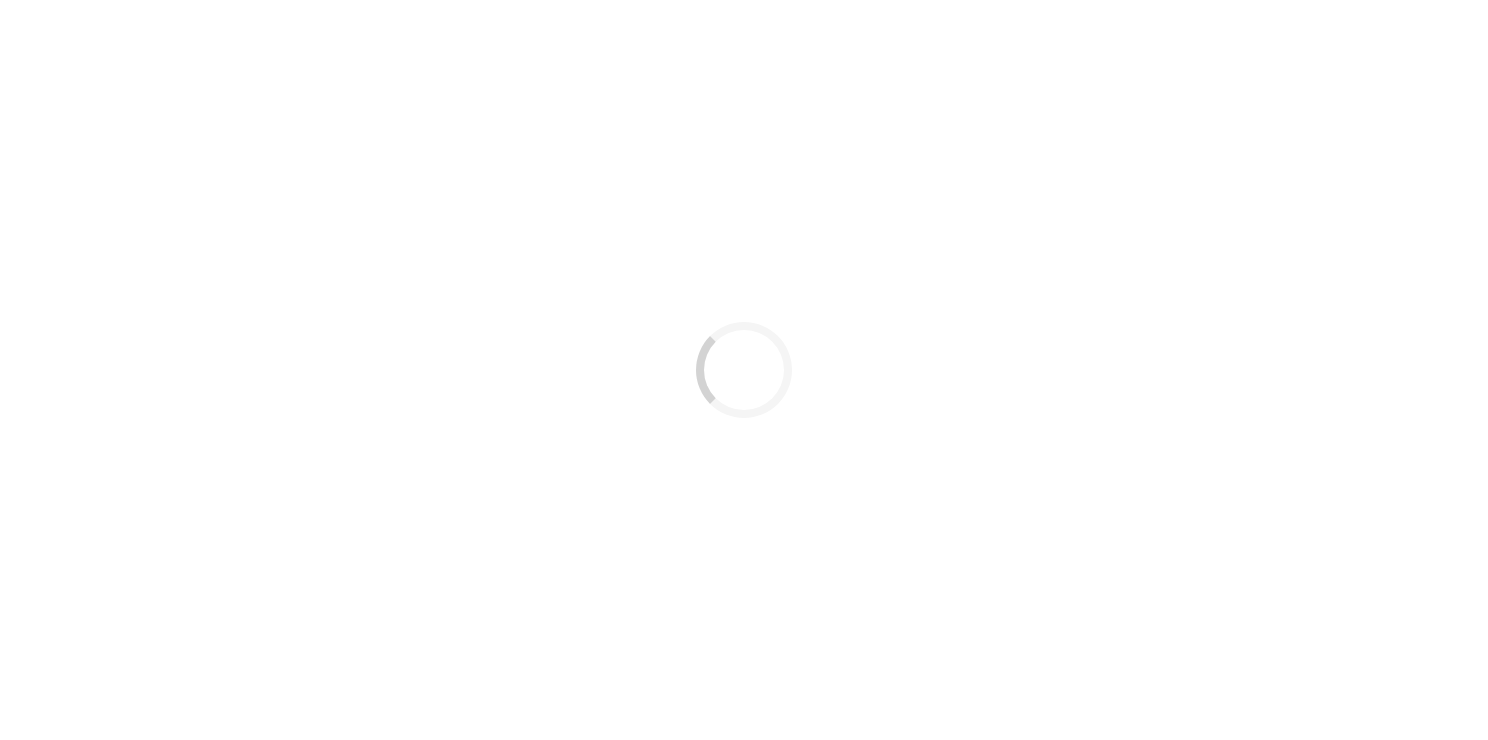 scroll, scrollTop: 0, scrollLeft: 0, axis: both 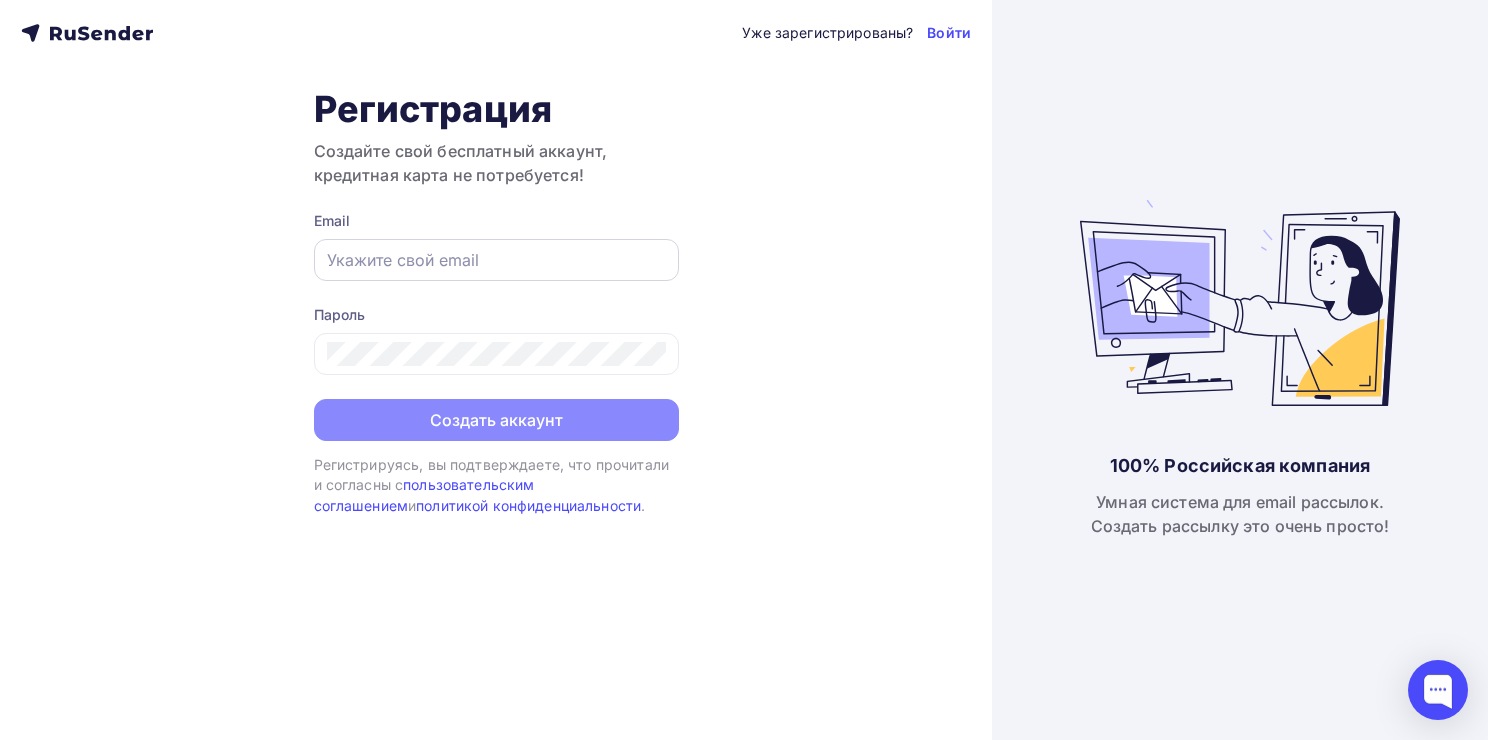click at bounding box center (496, 260) 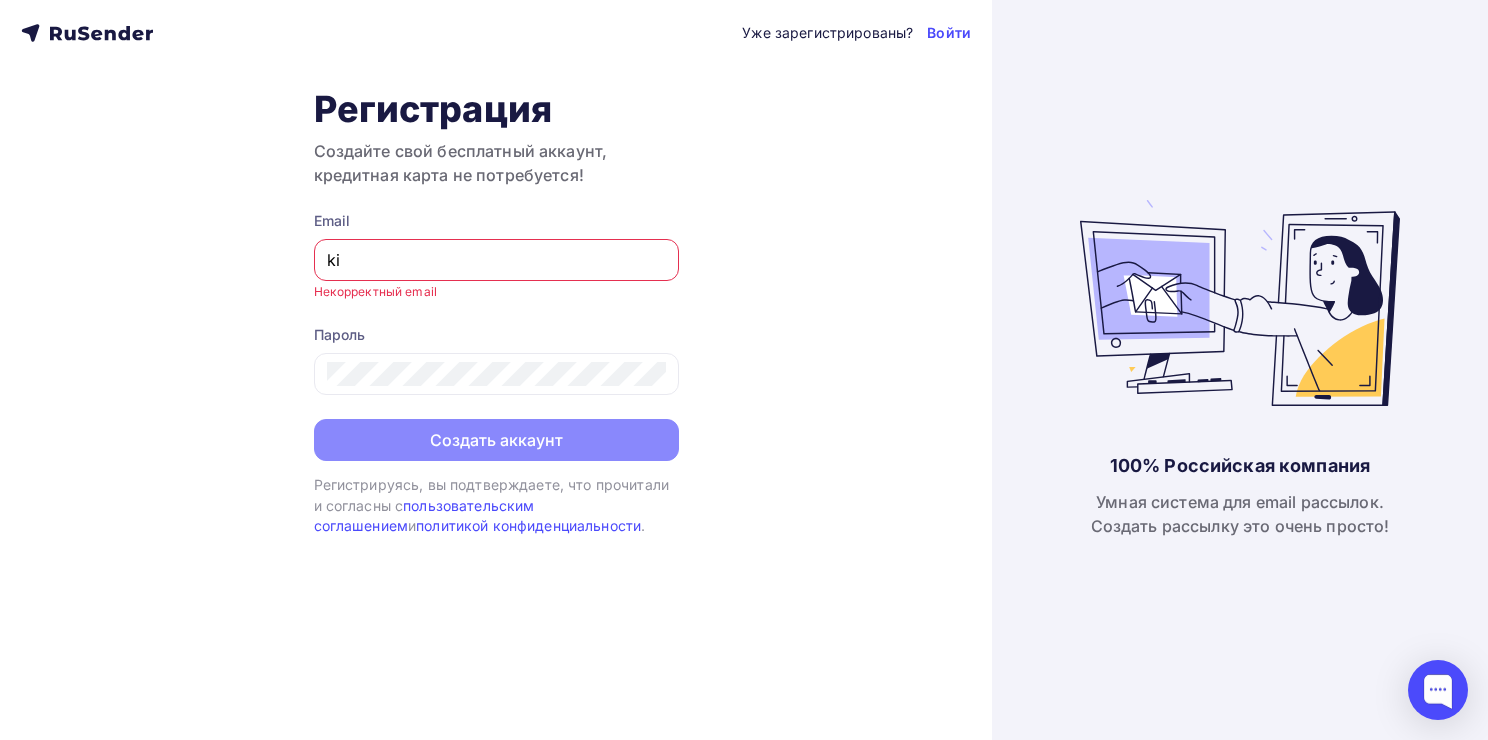 type on "kirillermakovich0987@gmail.com" 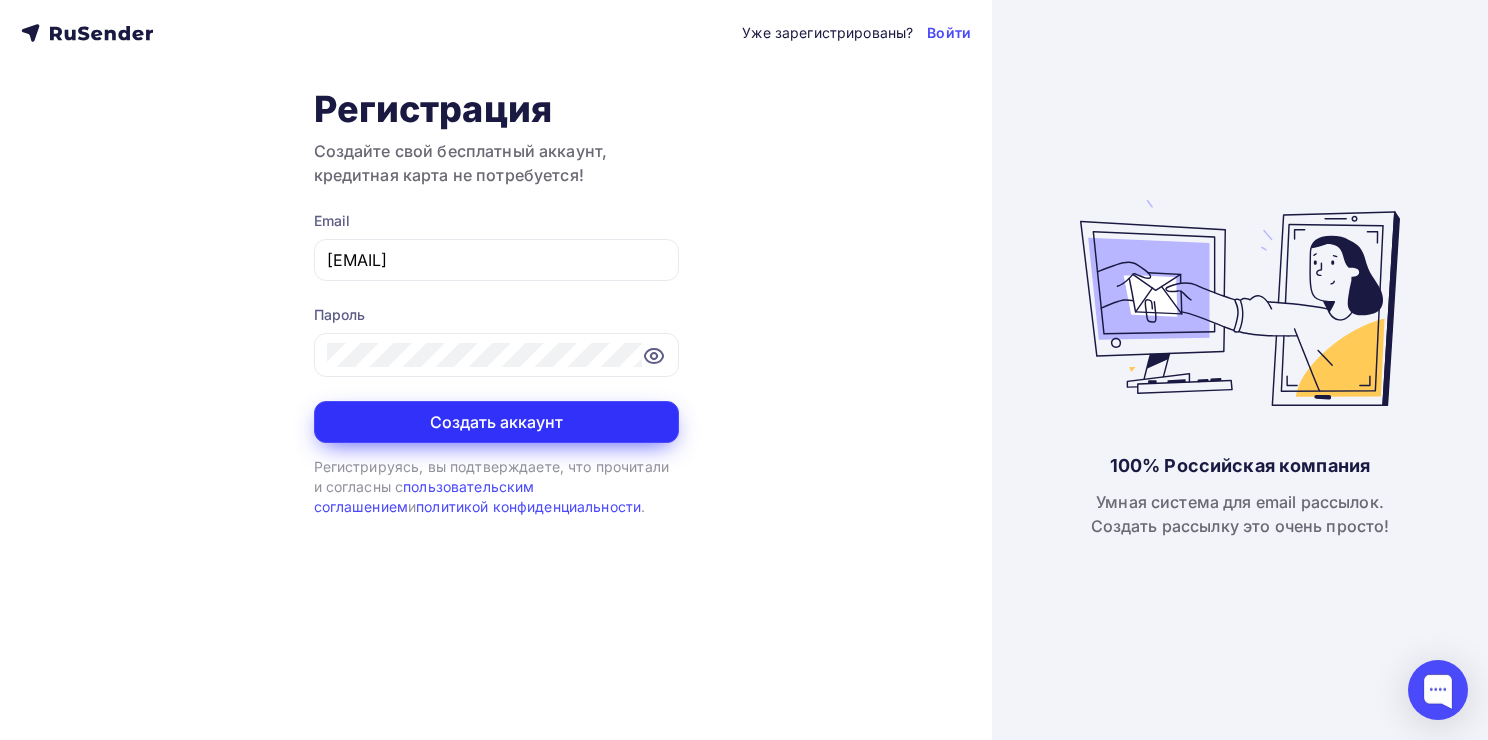 click on "Создать аккаунт" at bounding box center [496, 422] 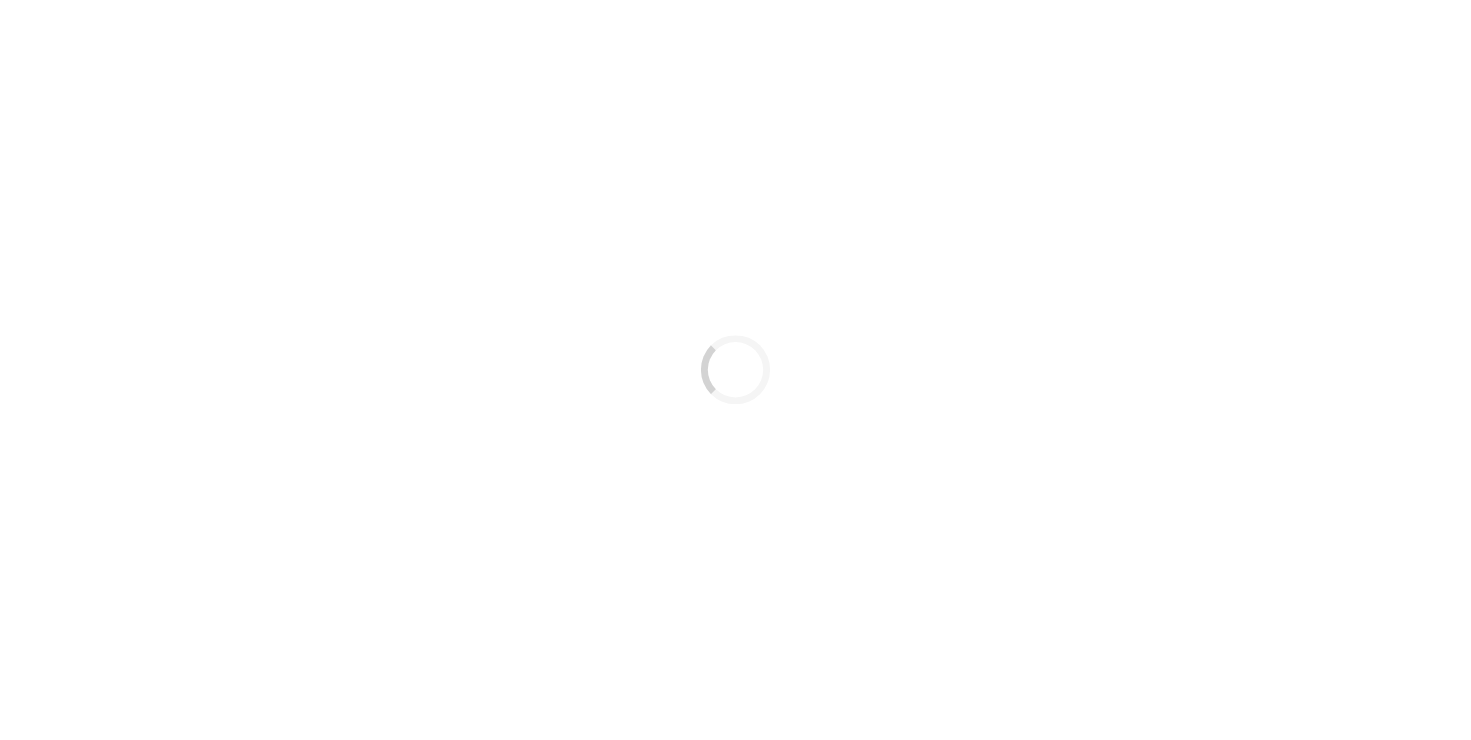 scroll, scrollTop: 0, scrollLeft: 0, axis: both 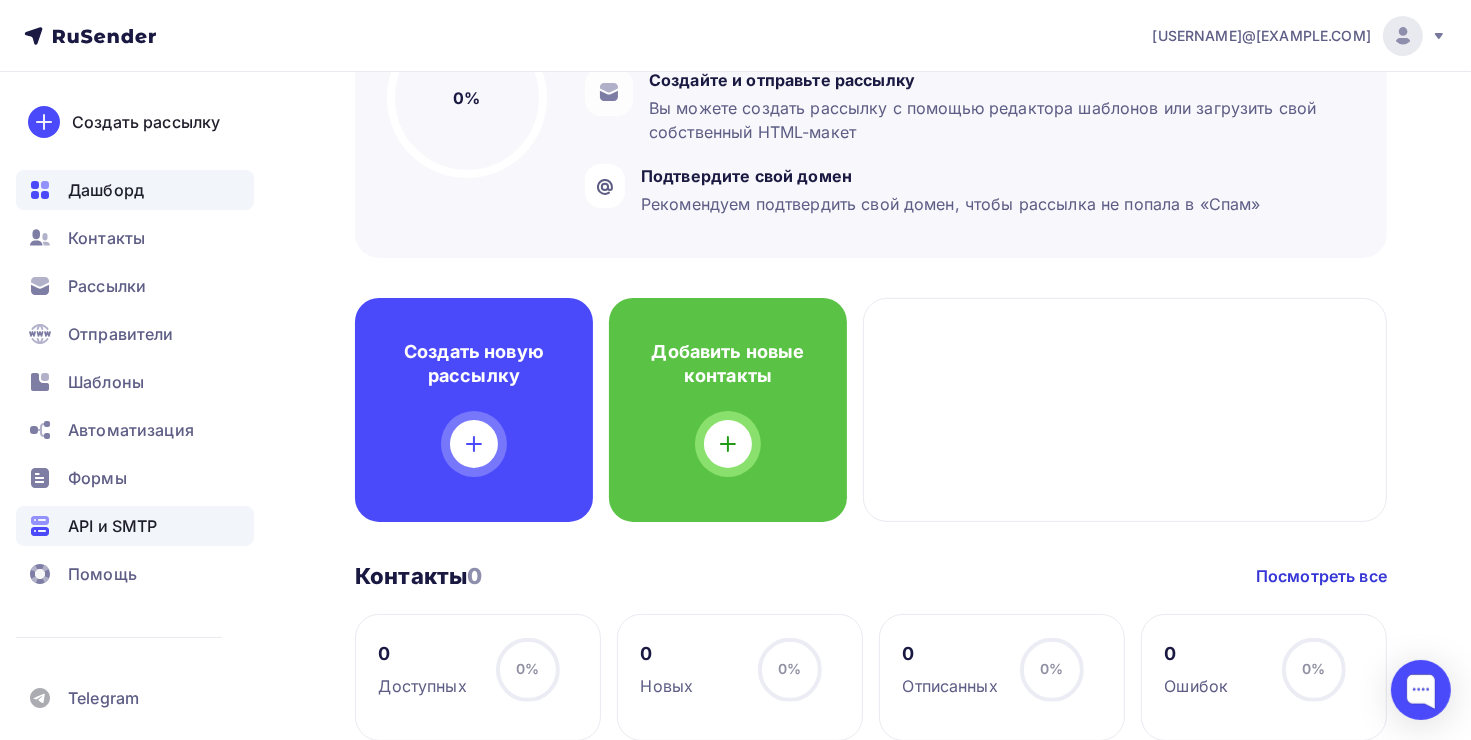 click on "API и SMTP" at bounding box center (112, 526) 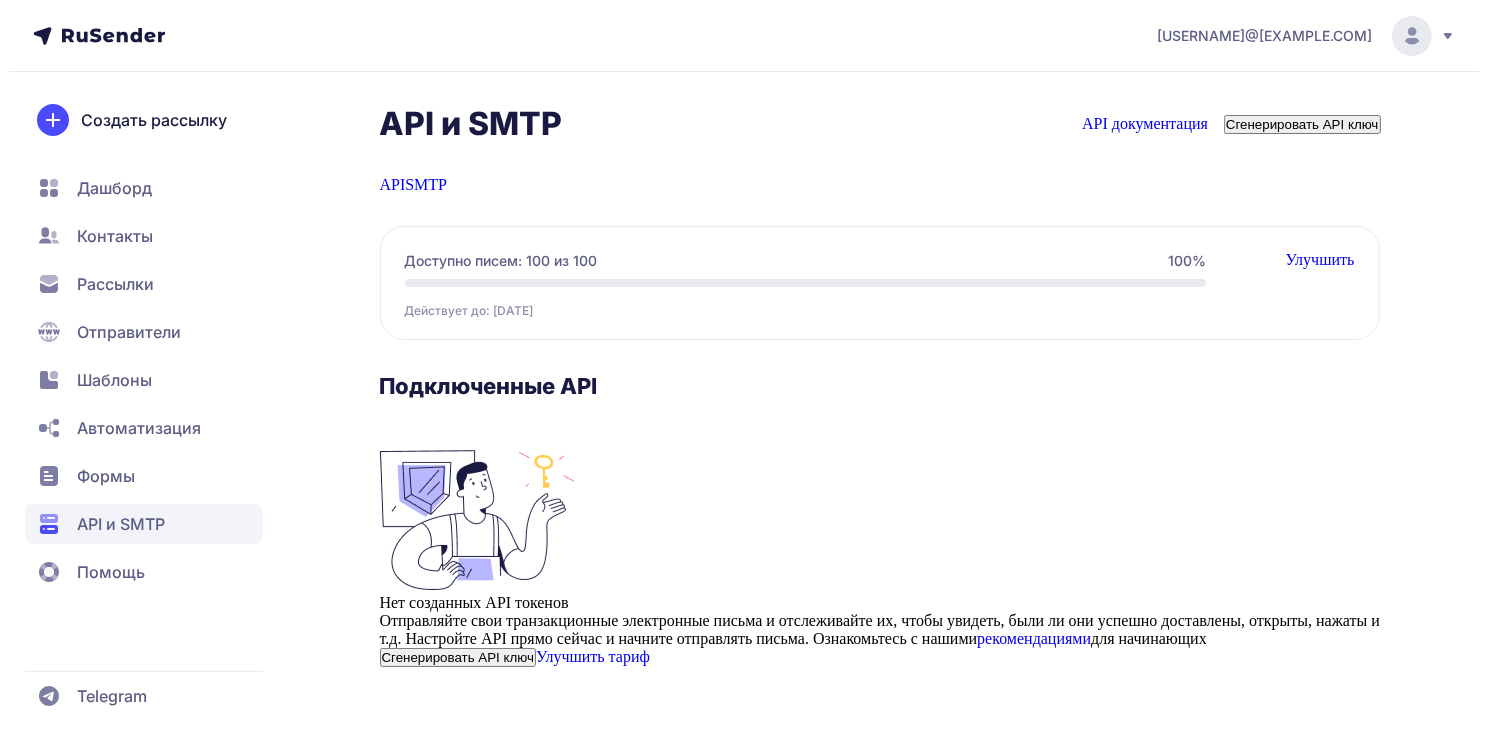 scroll, scrollTop: 203, scrollLeft: 0, axis: vertical 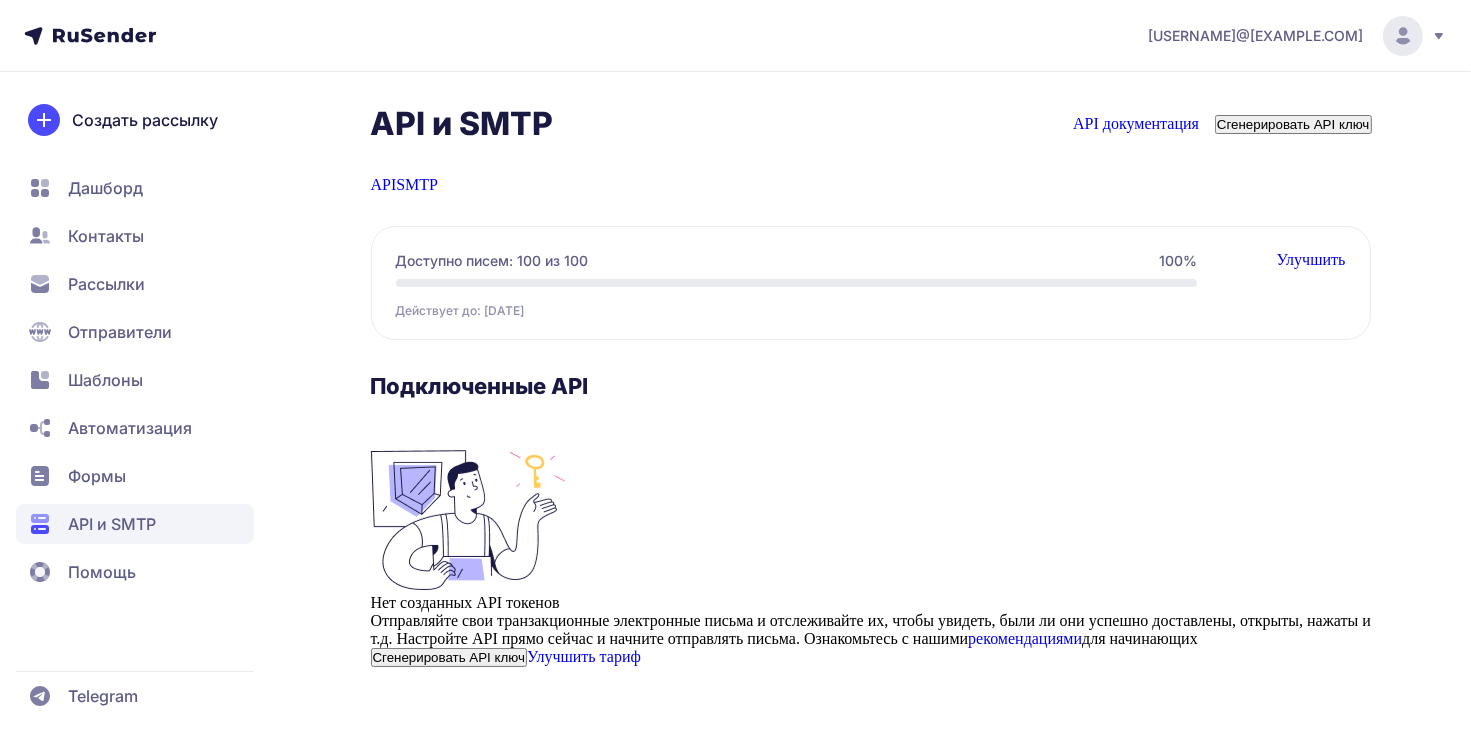 click on "Сгенерировать API ключ" at bounding box center (449, 657) 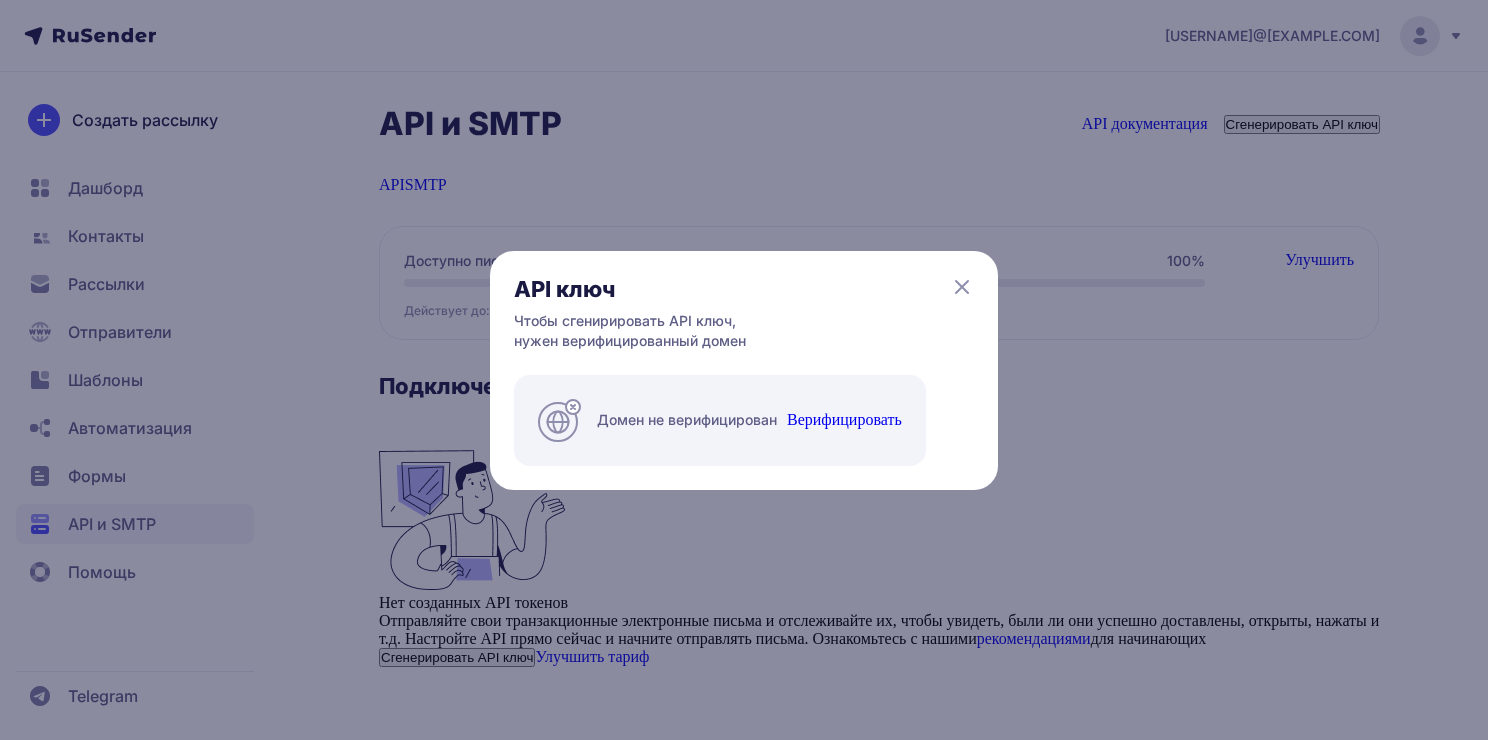 click on "Верифицировать" at bounding box center [844, 420] 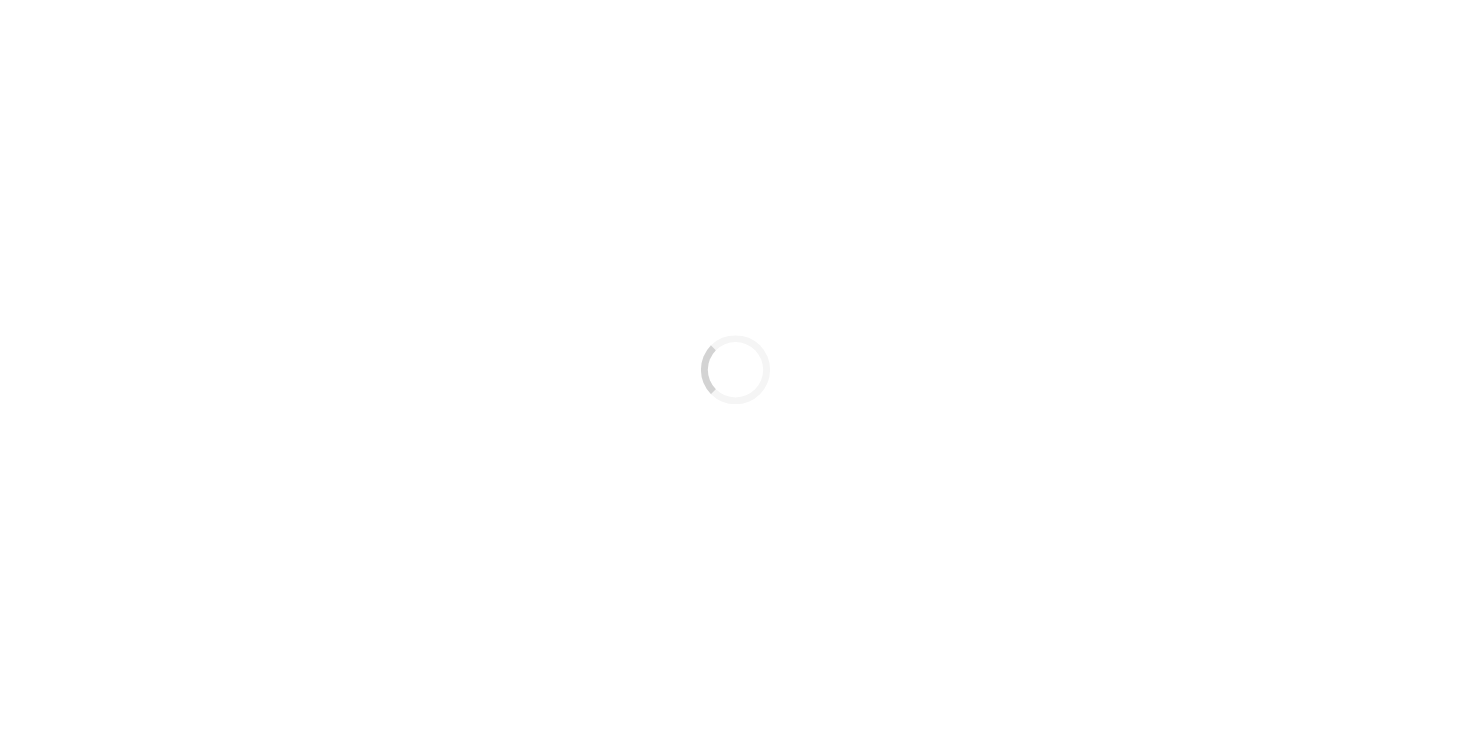 scroll, scrollTop: 0, scrollLeft: 0, axis: both 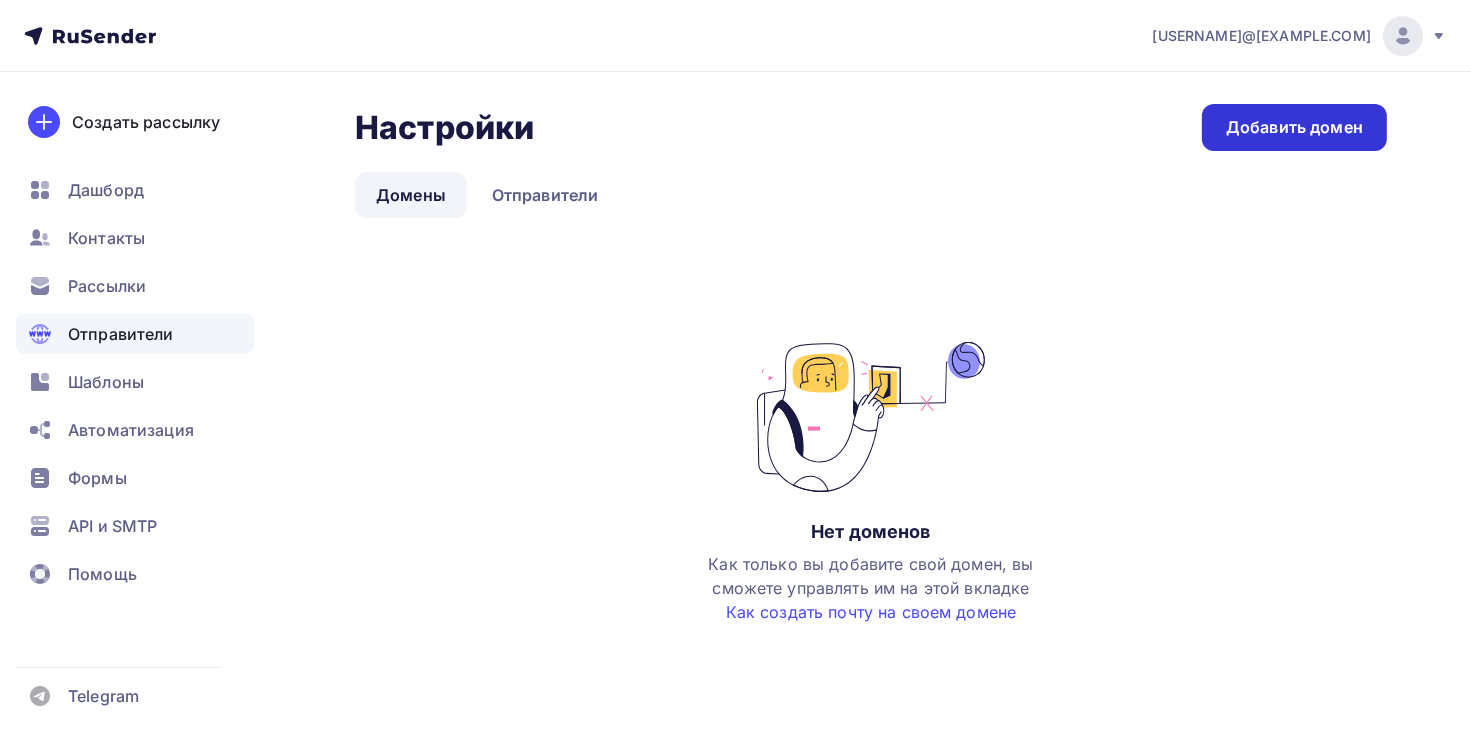 click on "Добавить домен" at bounding box center (1294, 127) 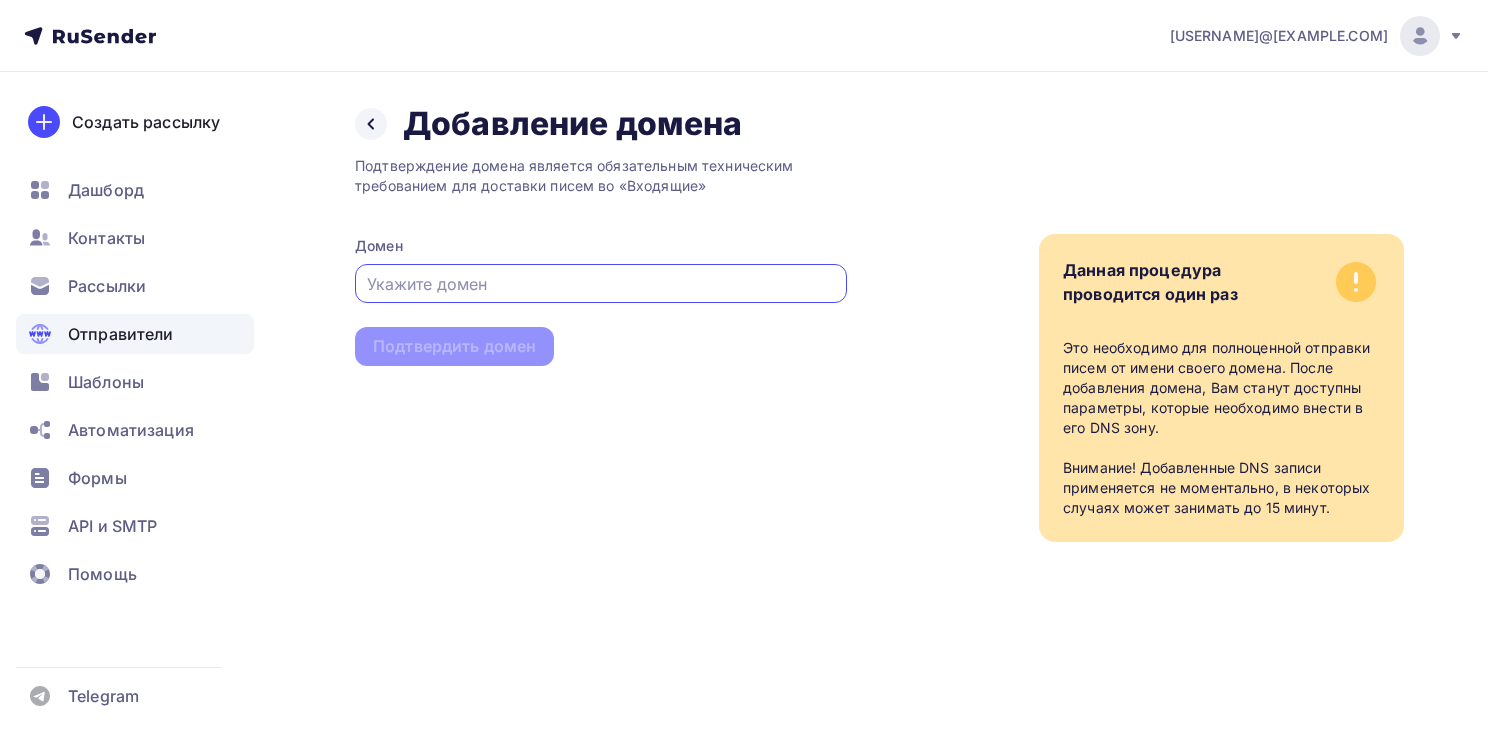 click at bounding box center (601, 284) 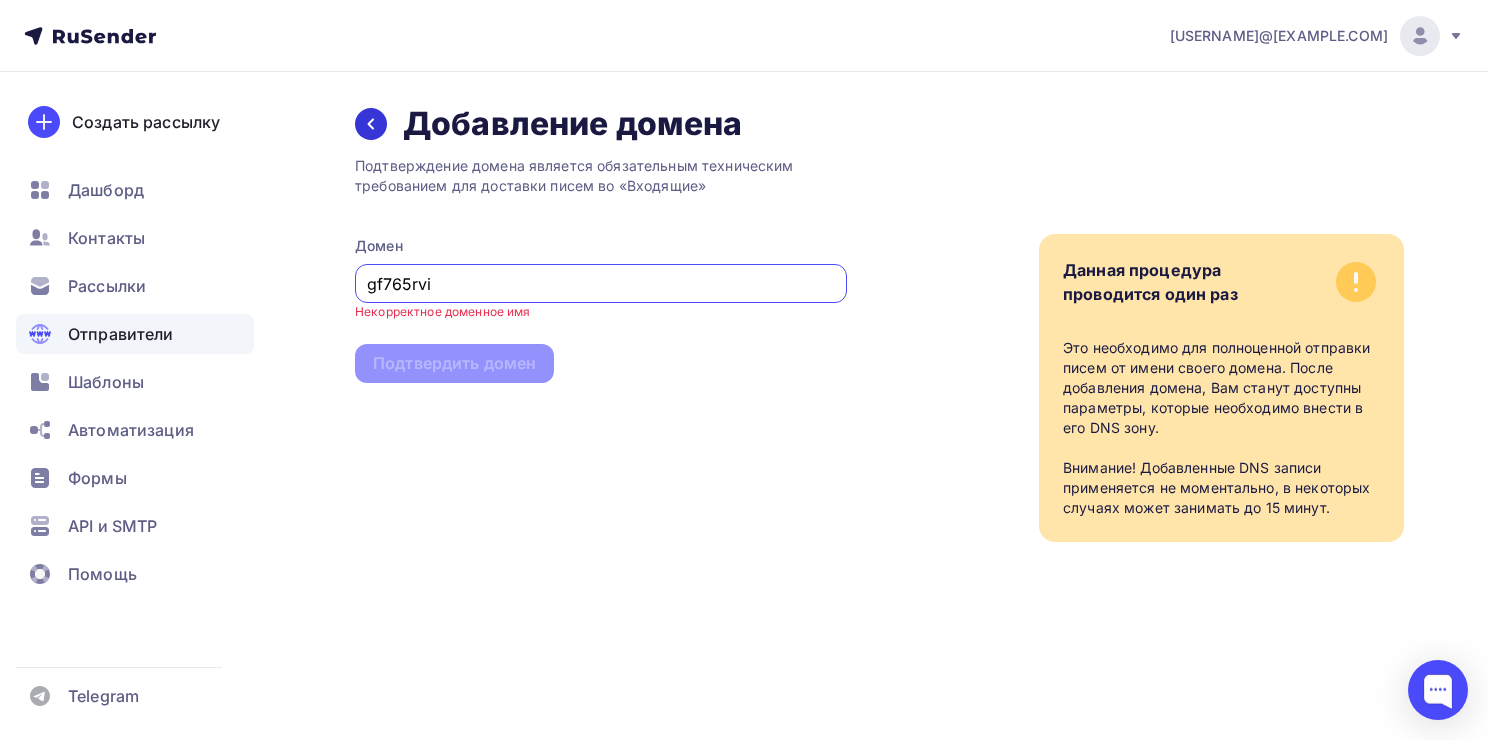 type on "gf765rvi" 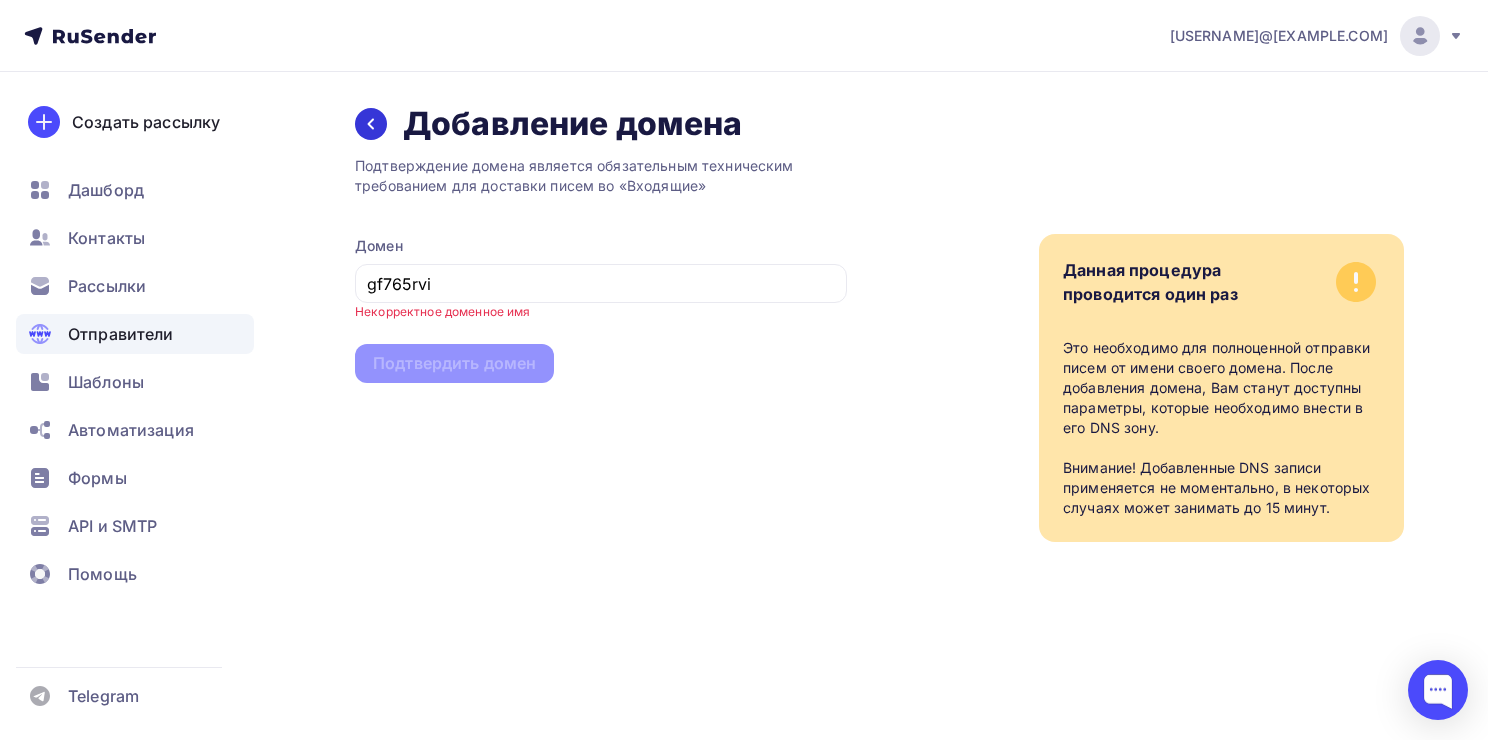 click at bounding box center (371, 124) 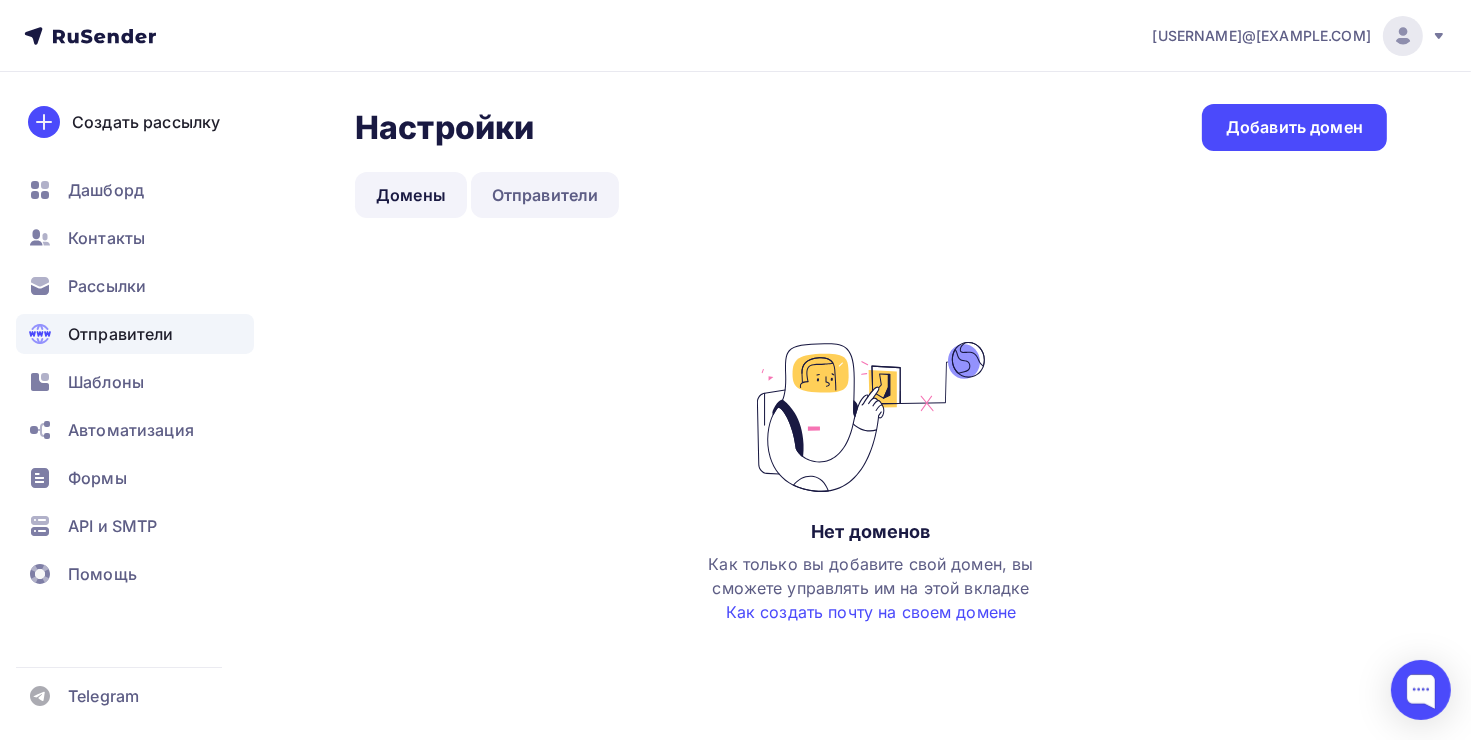 click on "Отправители" at bounding box center [545, 195] 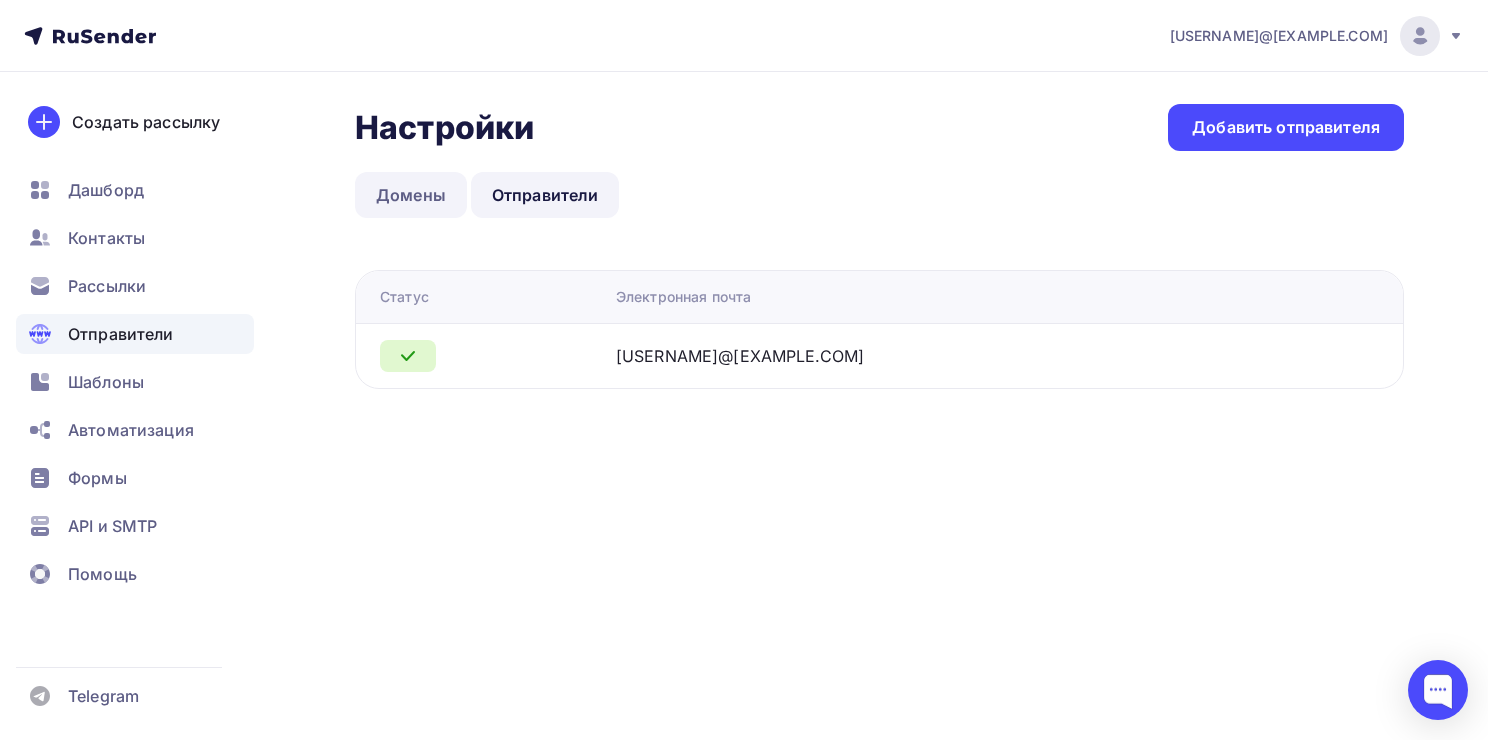 click on "Домены" at bounding box center (411, 195) 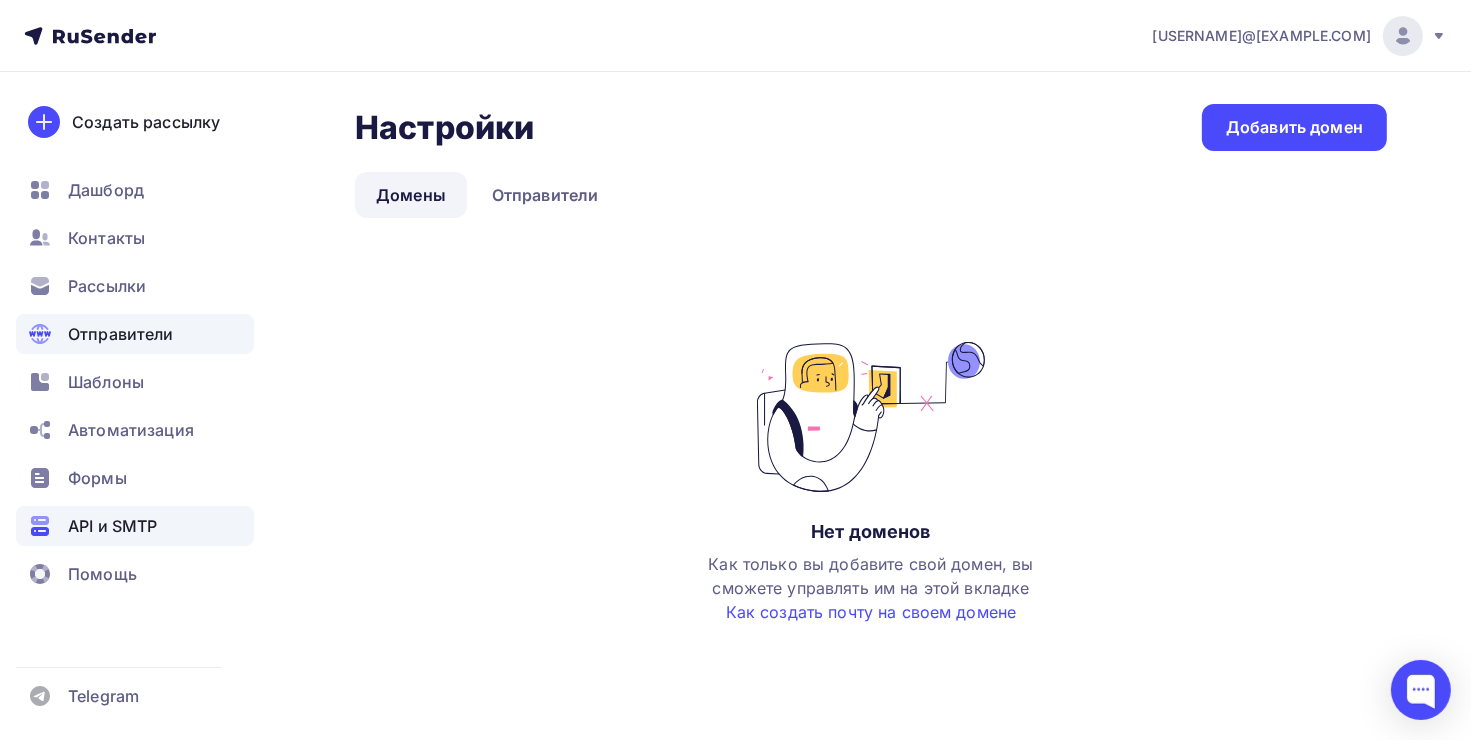 click on "API и SMTP" at bounding box center (112, 526) 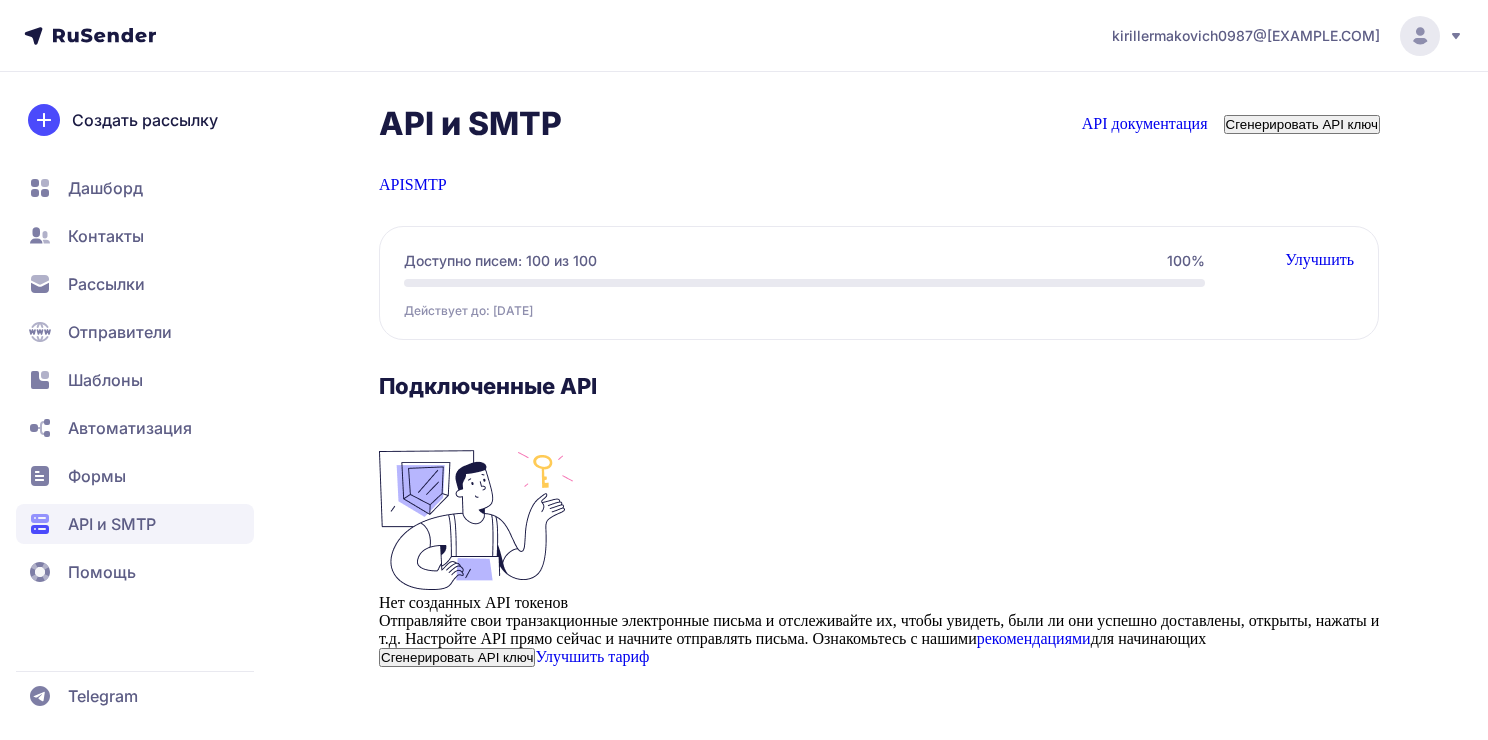 scroll, scrollTop: 0, scrollLeft: 0, axis: both 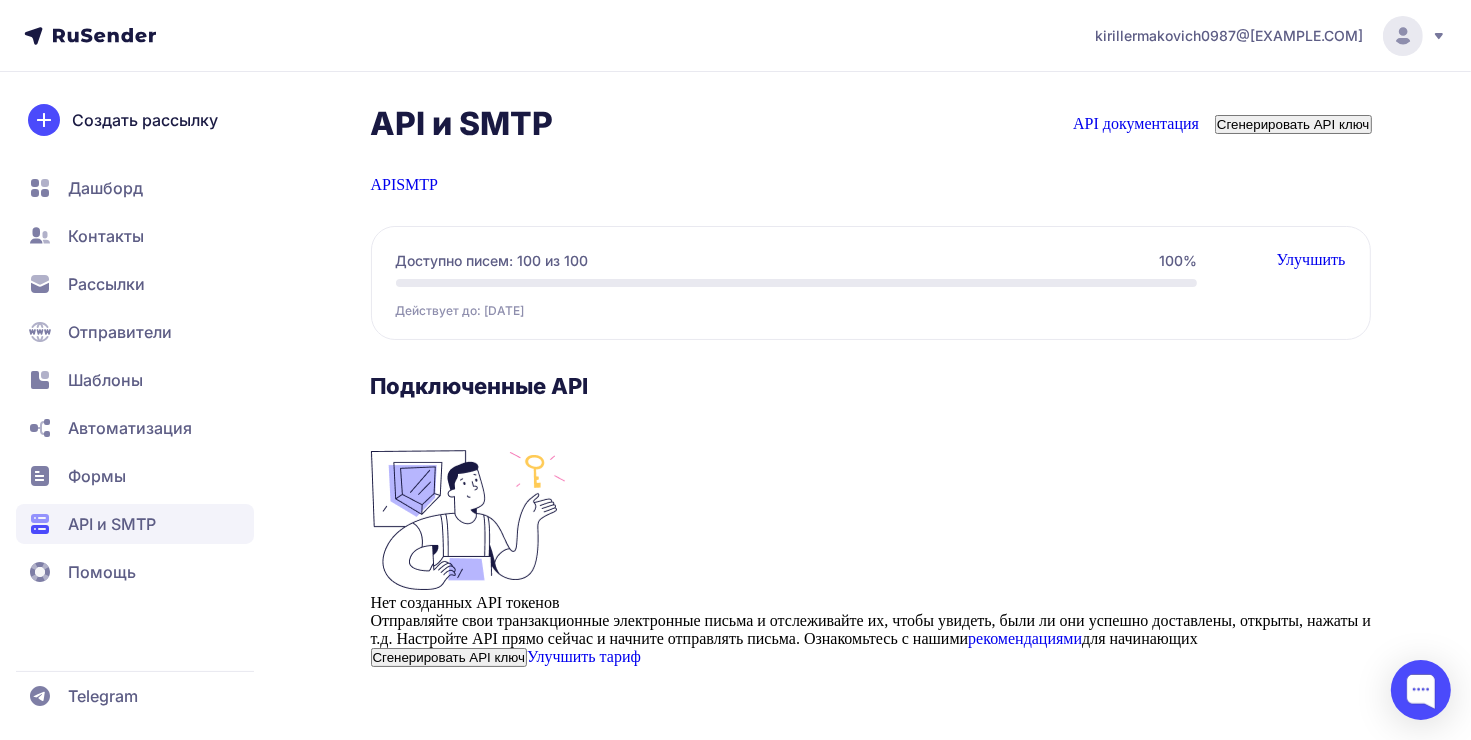 click on "Сгенерировать API ключ" at bounding box center [1293, 124] 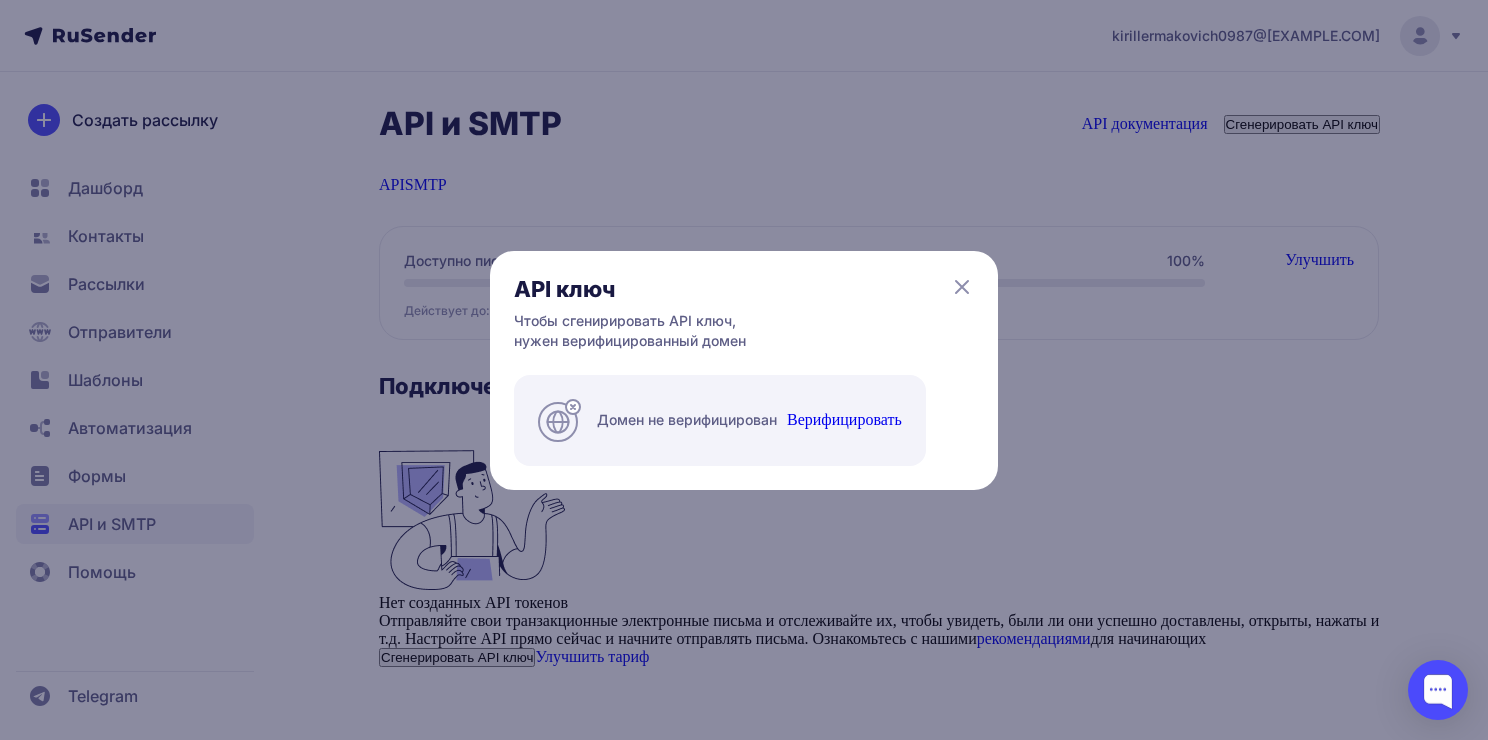 click on "Верифицировать" at bounding box center (844, 420) 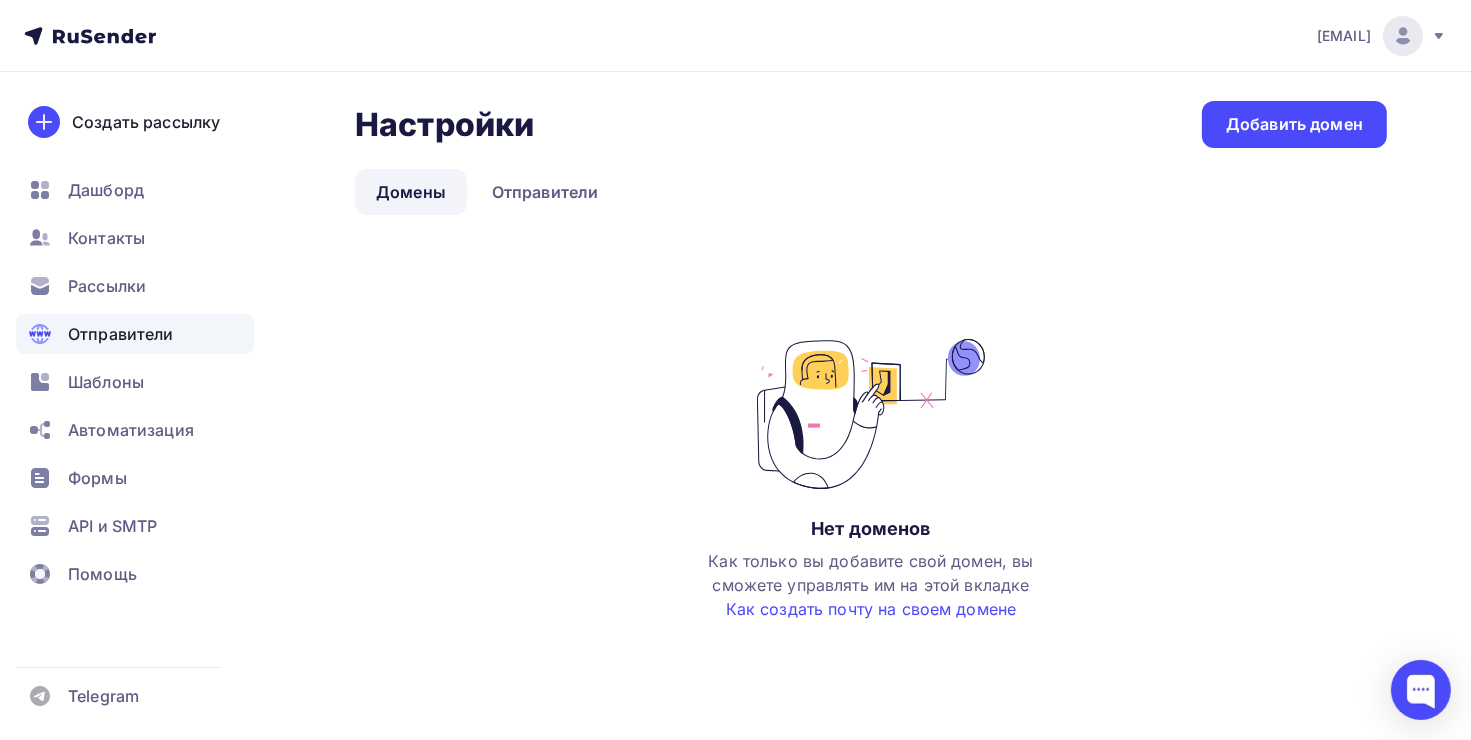 scroll, scrollTop: 4, scrollLeft: 0, axis: vertical 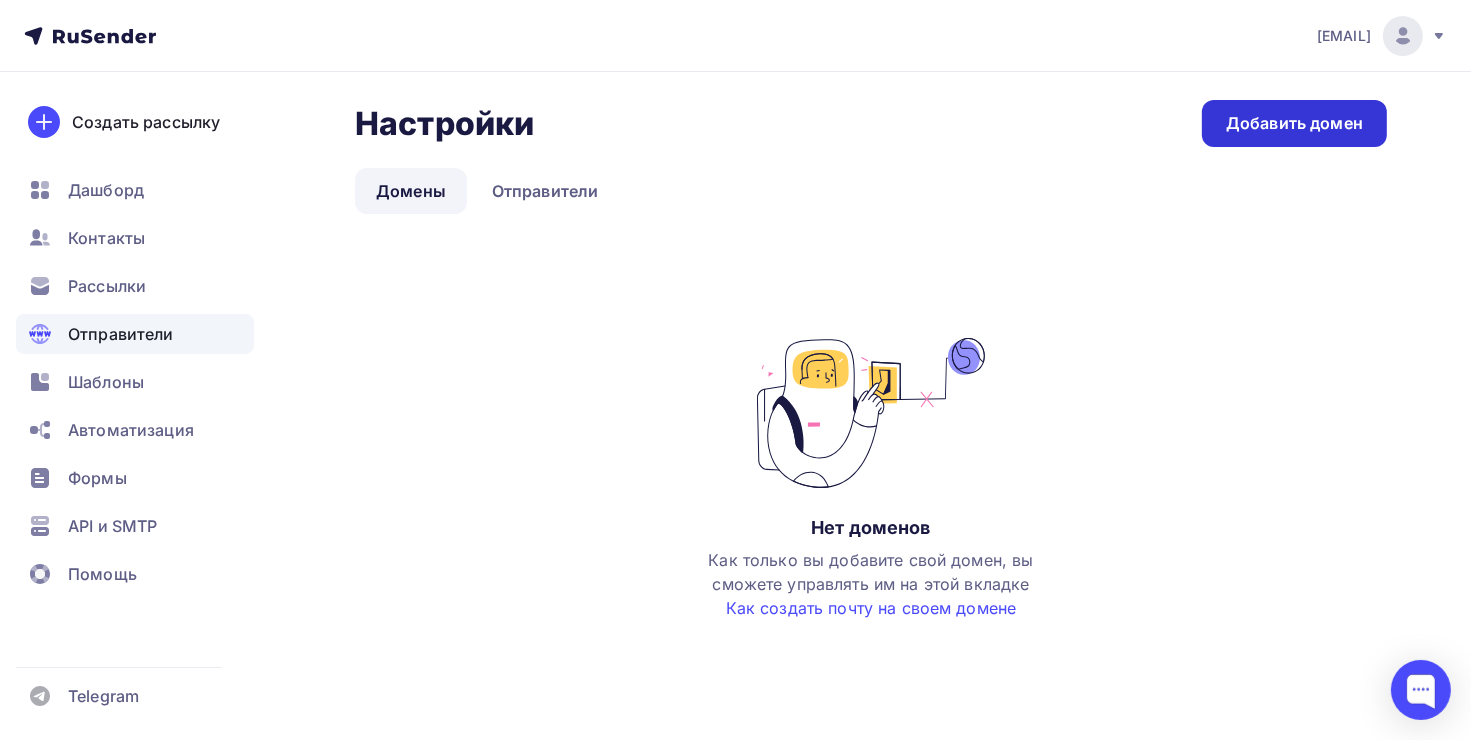 click on "Добавить домен" at bounding box center (1294, 123) 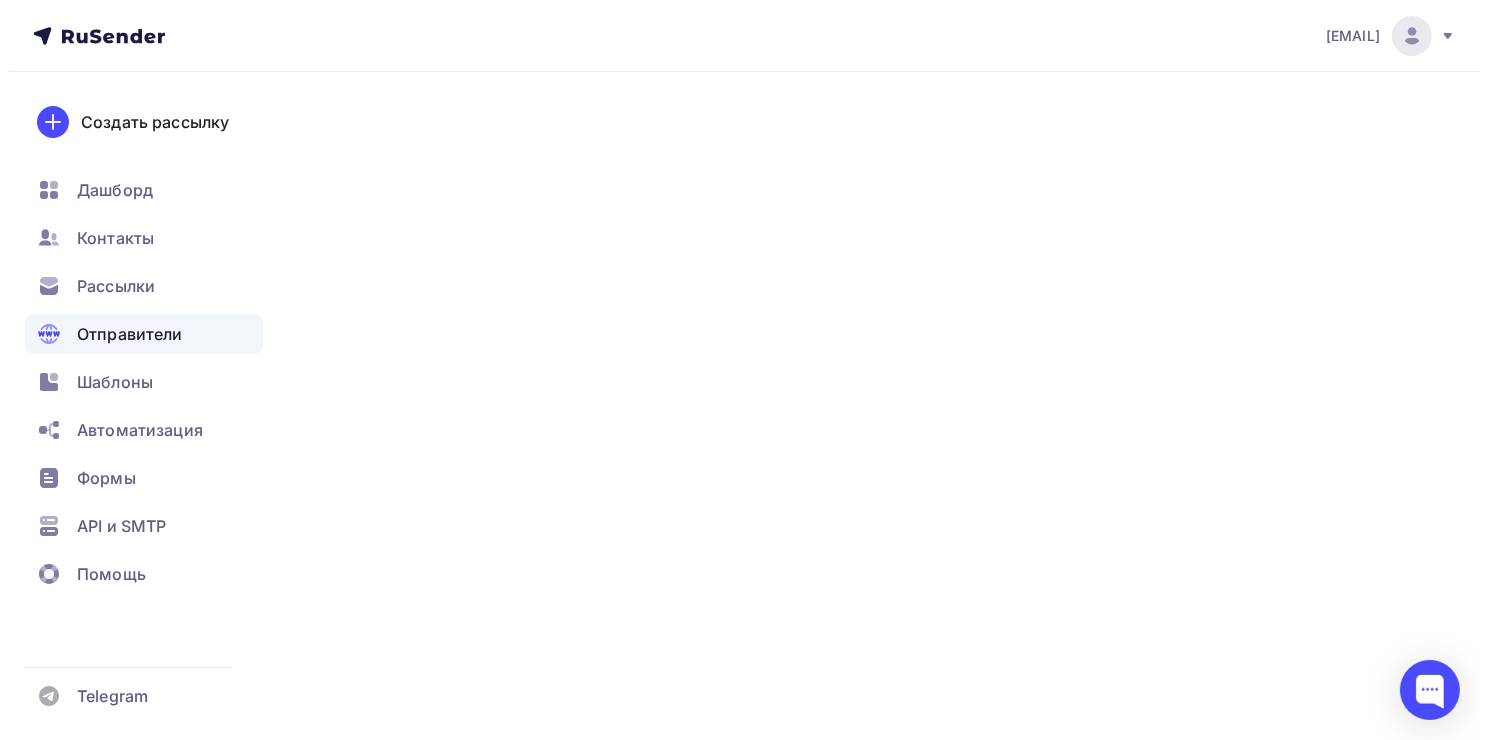 scroll, scrollTop: 0, scrollLeft: 0, axis: both 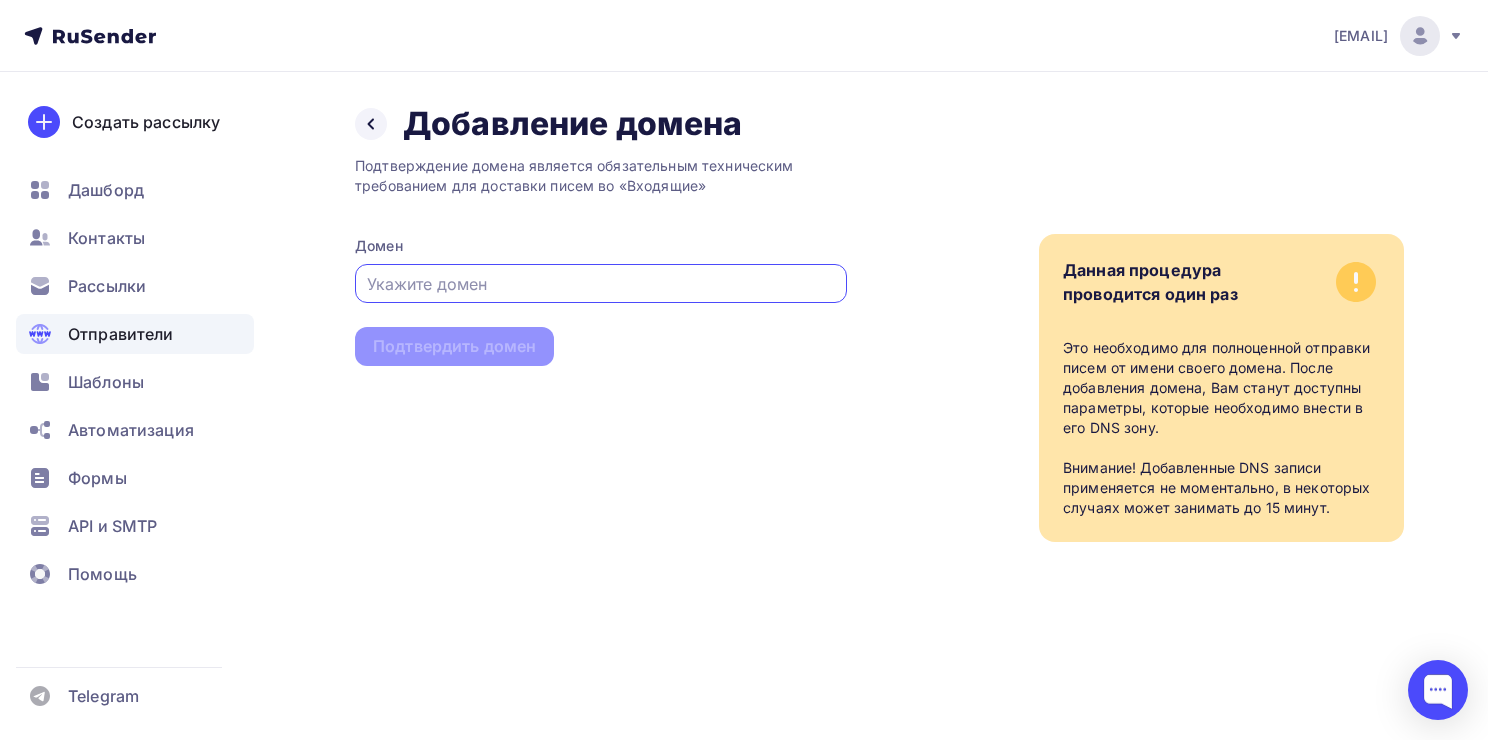 click at bounding box center [601, 284] 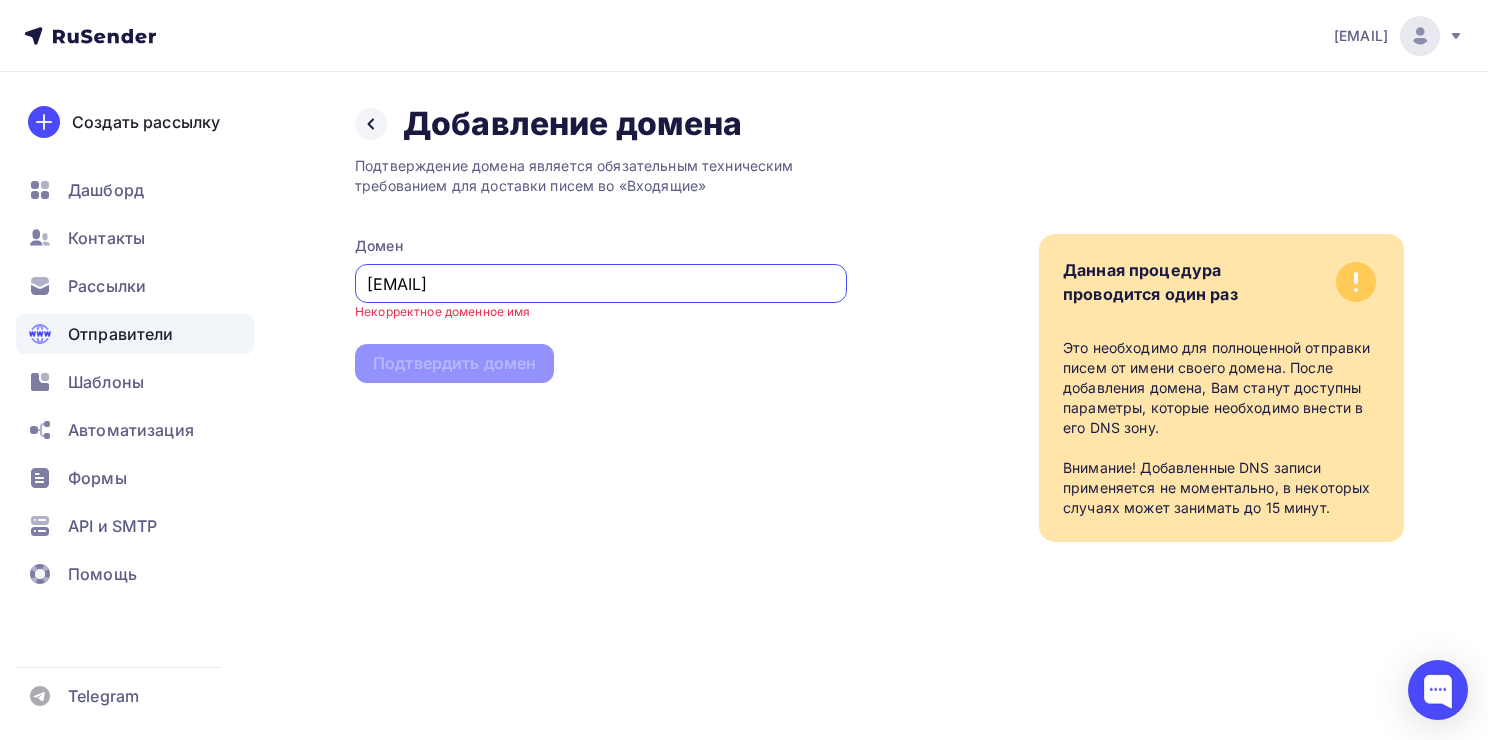 type on "KIRILggg@gmail.com" 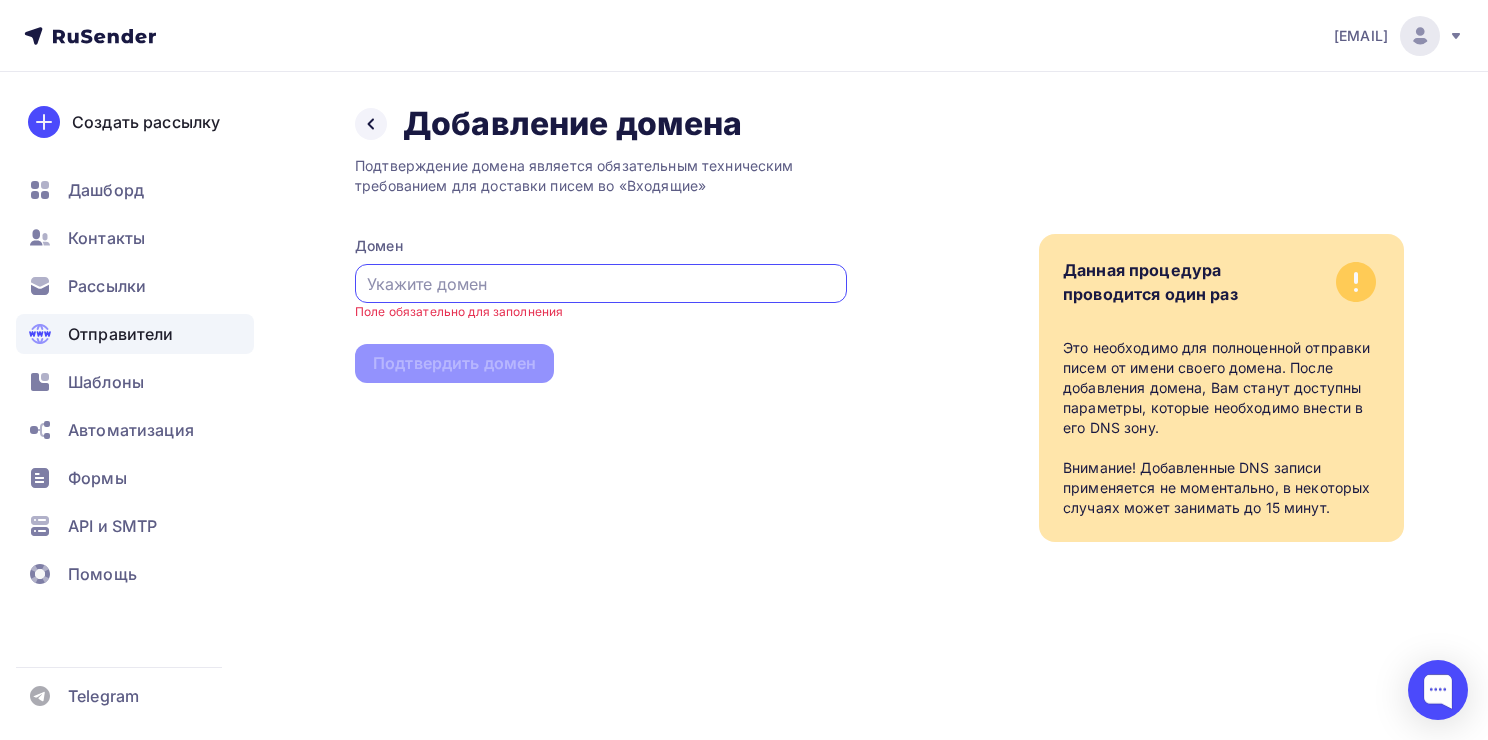 click on "Это необходимо для полноценной отправки писем от имени своего
домена. После добавления домена, Вам станут доступны параметры,
которые необходимо внести в его DNS зону.
Внимание! Добавленные DNS записи применяется не моментально, в
некоторых случаях может занимать до 15 минут." at bounding box center [1221, 428] 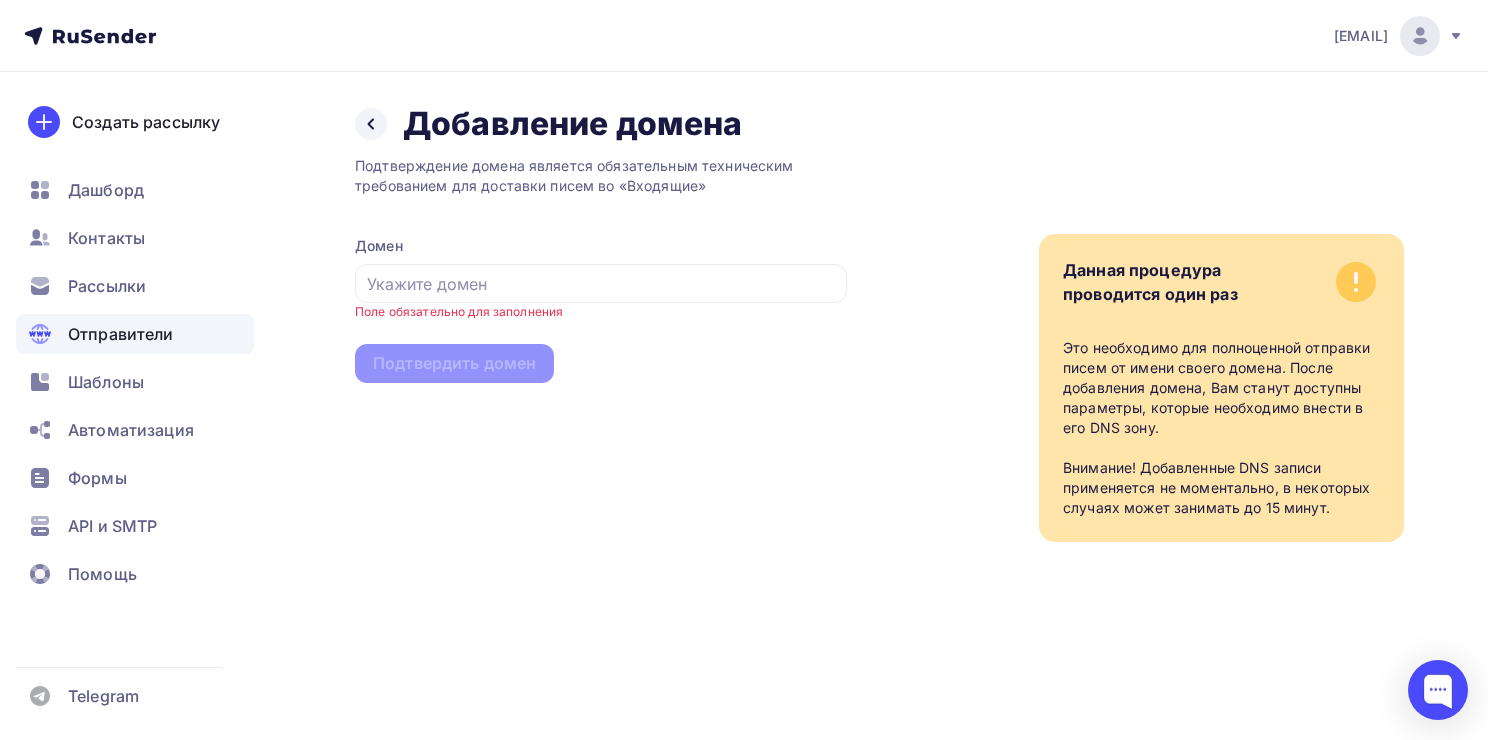 click on "[EMAIL]" at bounding box center (1361, 36) 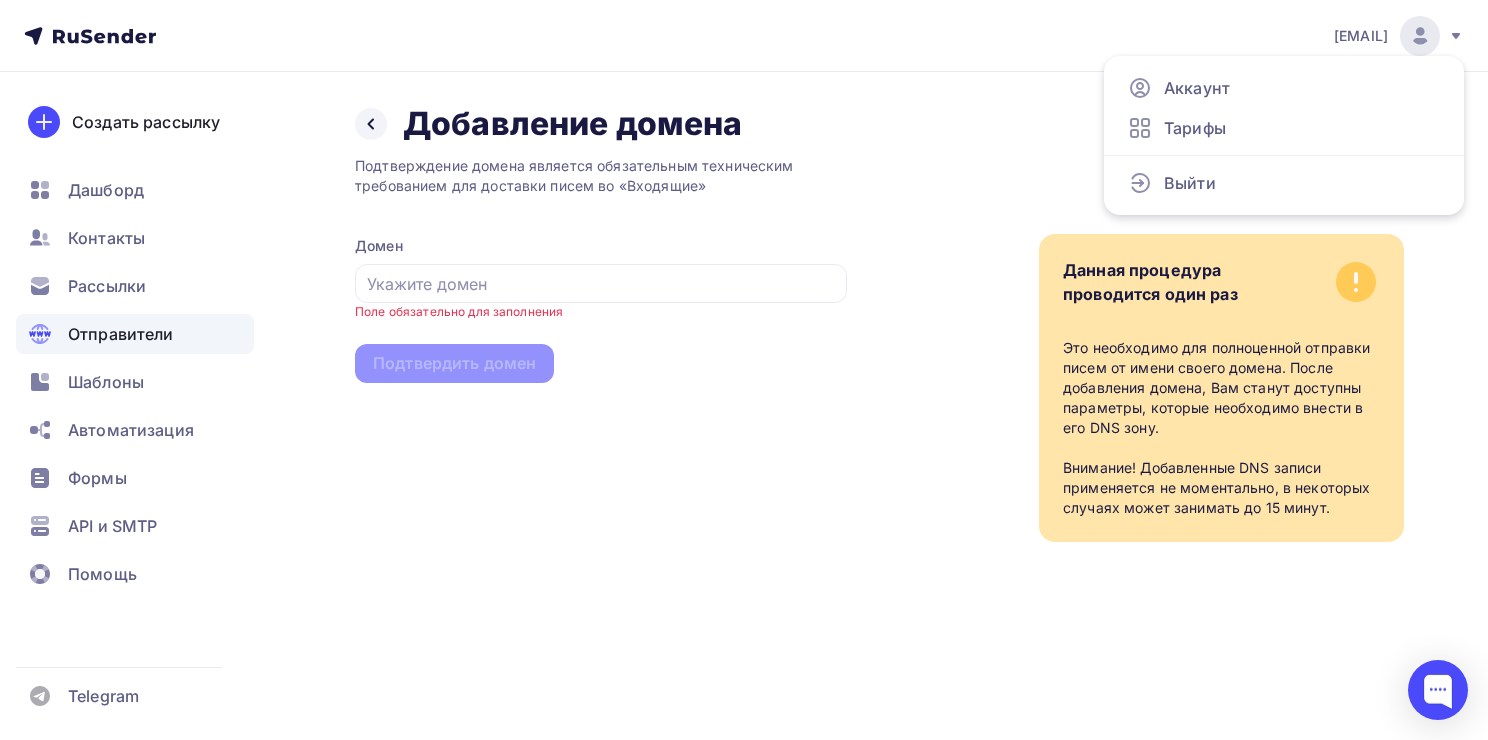 drag, startPoint x: 524, startPoint y: 264, endPoint x: 444, endPoint y: 248, distance: 81.58431 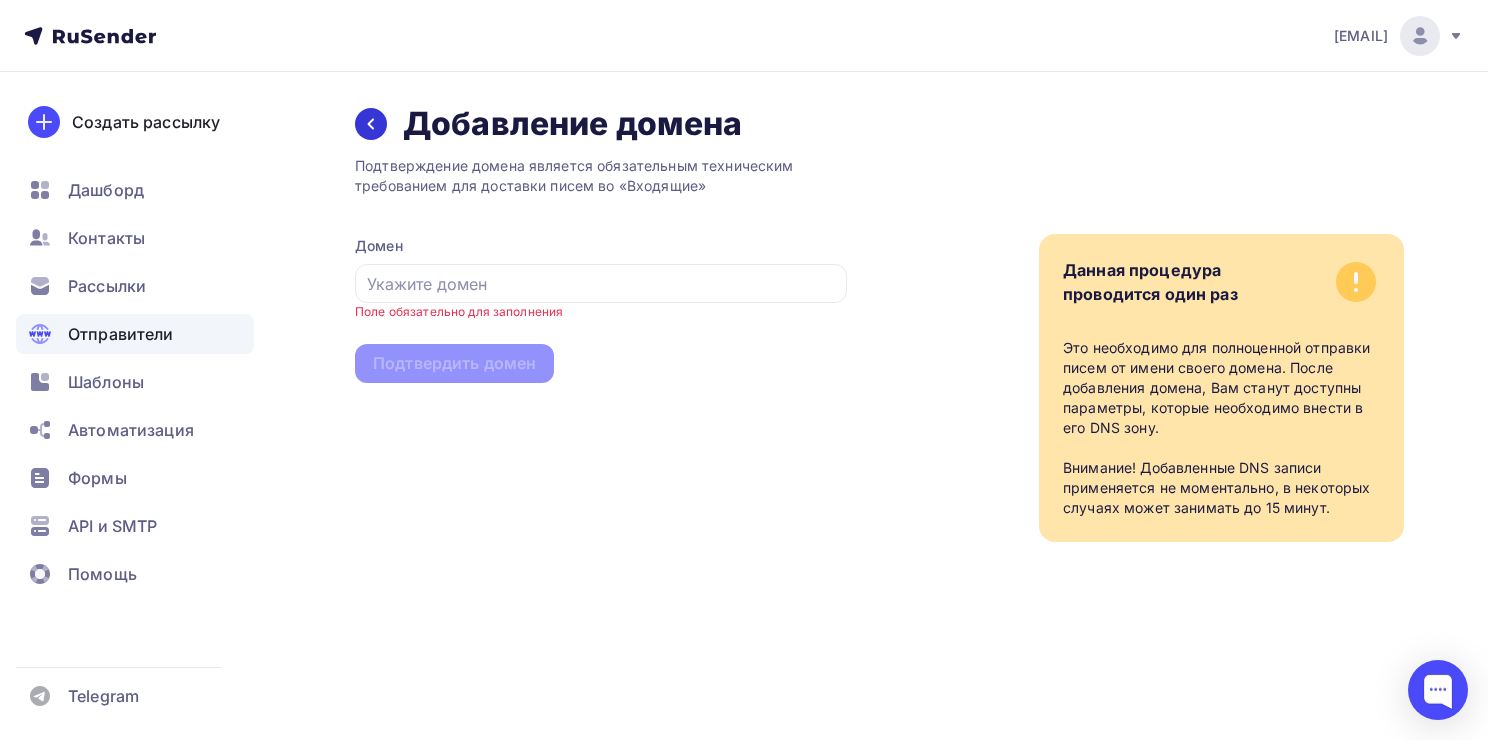 click at bounding box center (371, 124) 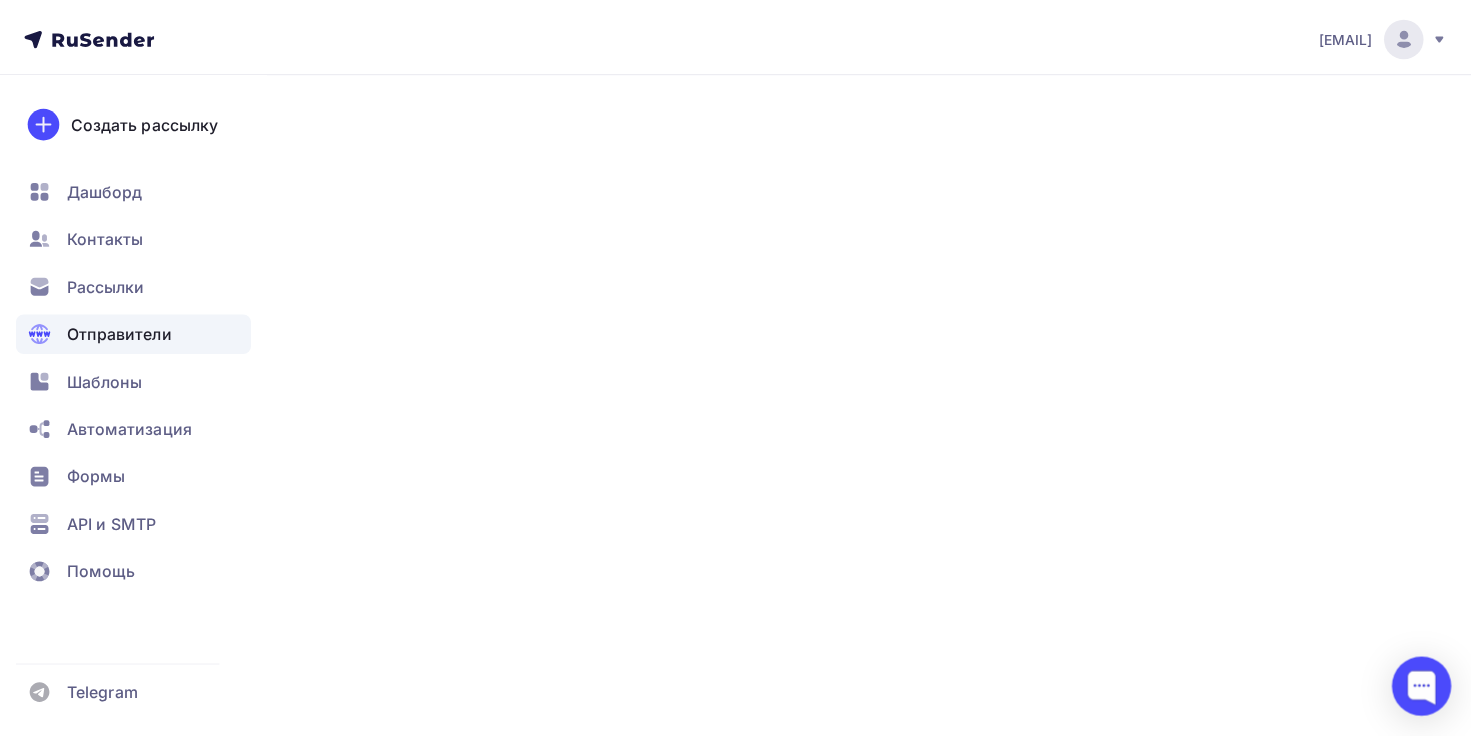 scroll, scrollTop: 4, scrollLeft: 0, axis: vertical 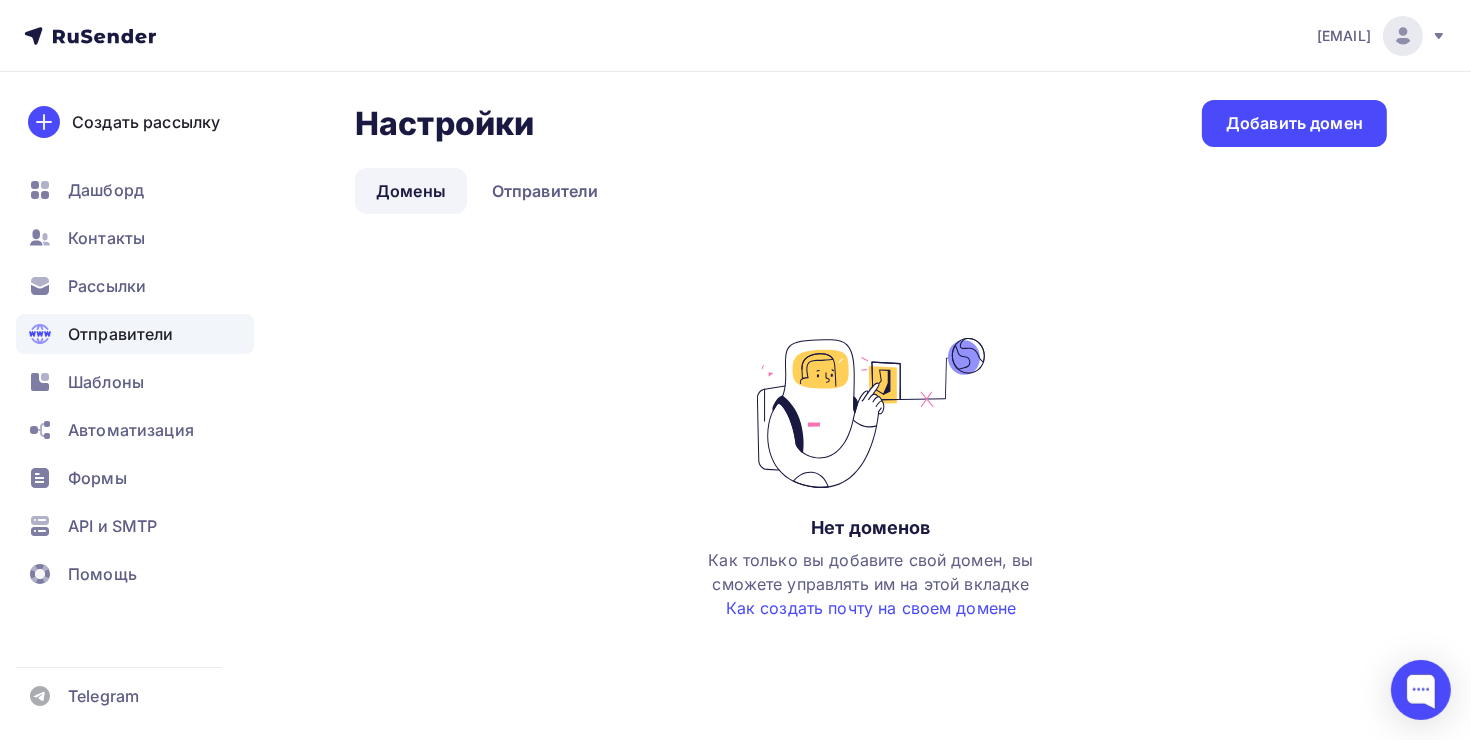 click on "Как только вы добавите свой домен, вы сможете управлять им на этой вкладке  Как создать почту на своем домене" at bounding box center (871, 584) 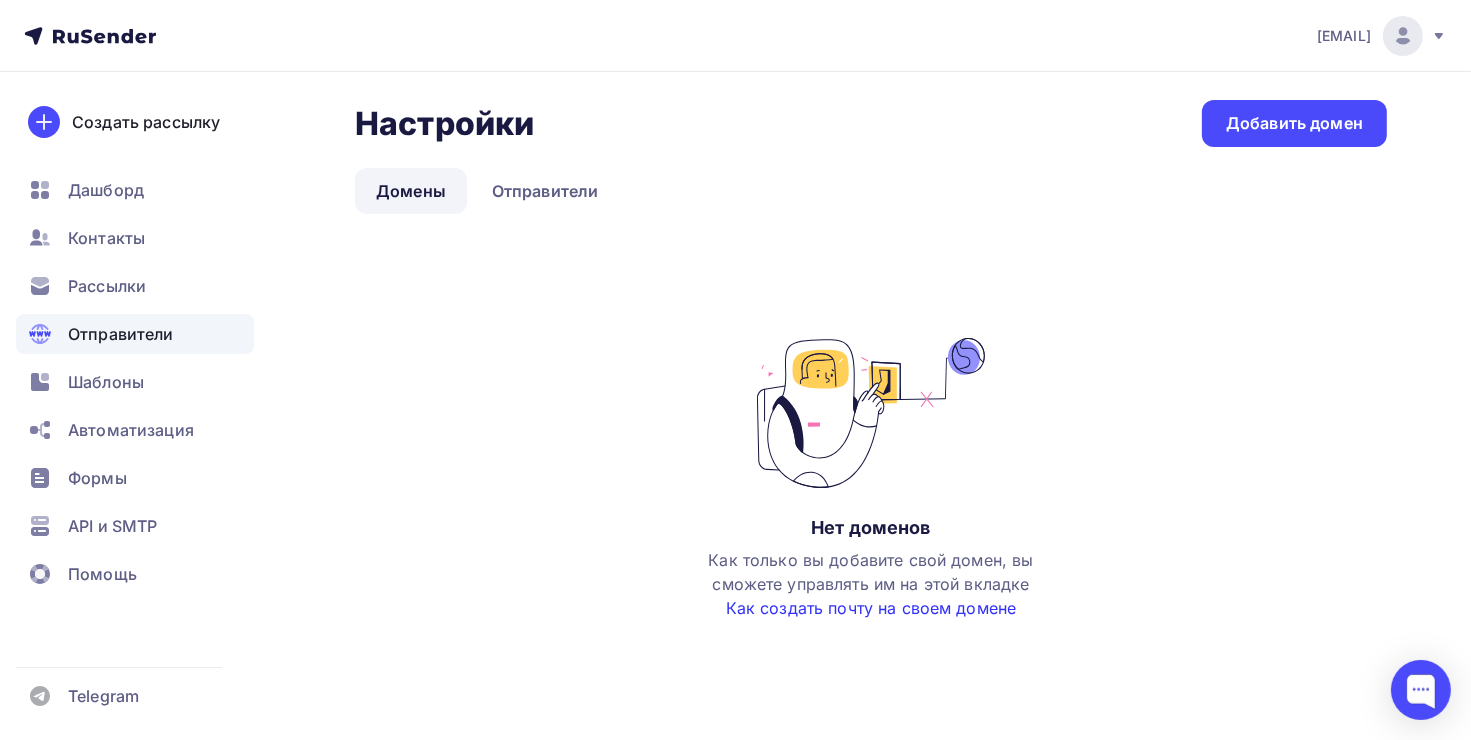 click on "Как создать почту на своем домене" at bounding box center [871, 608] 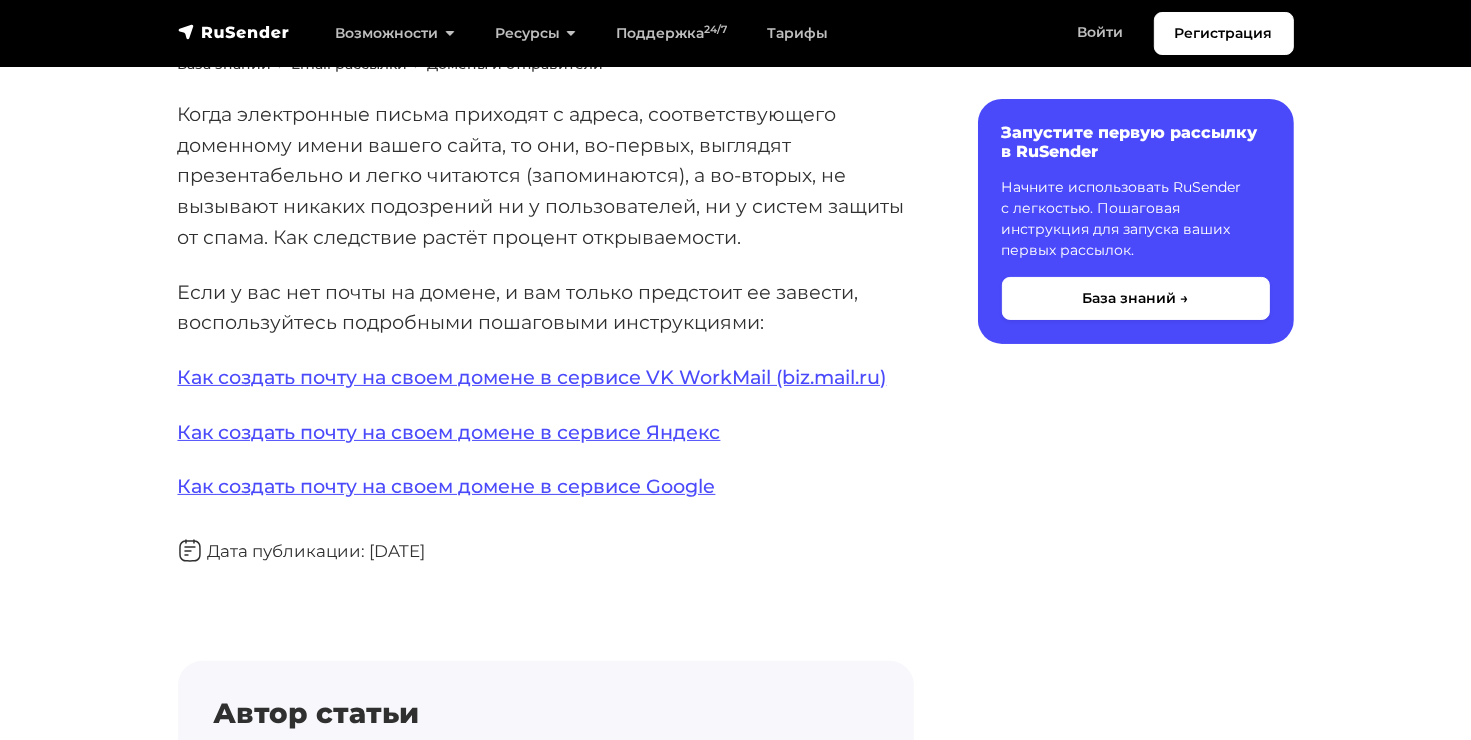 scroll, scrollTop: 0, scrollLeft: 0, axis: both 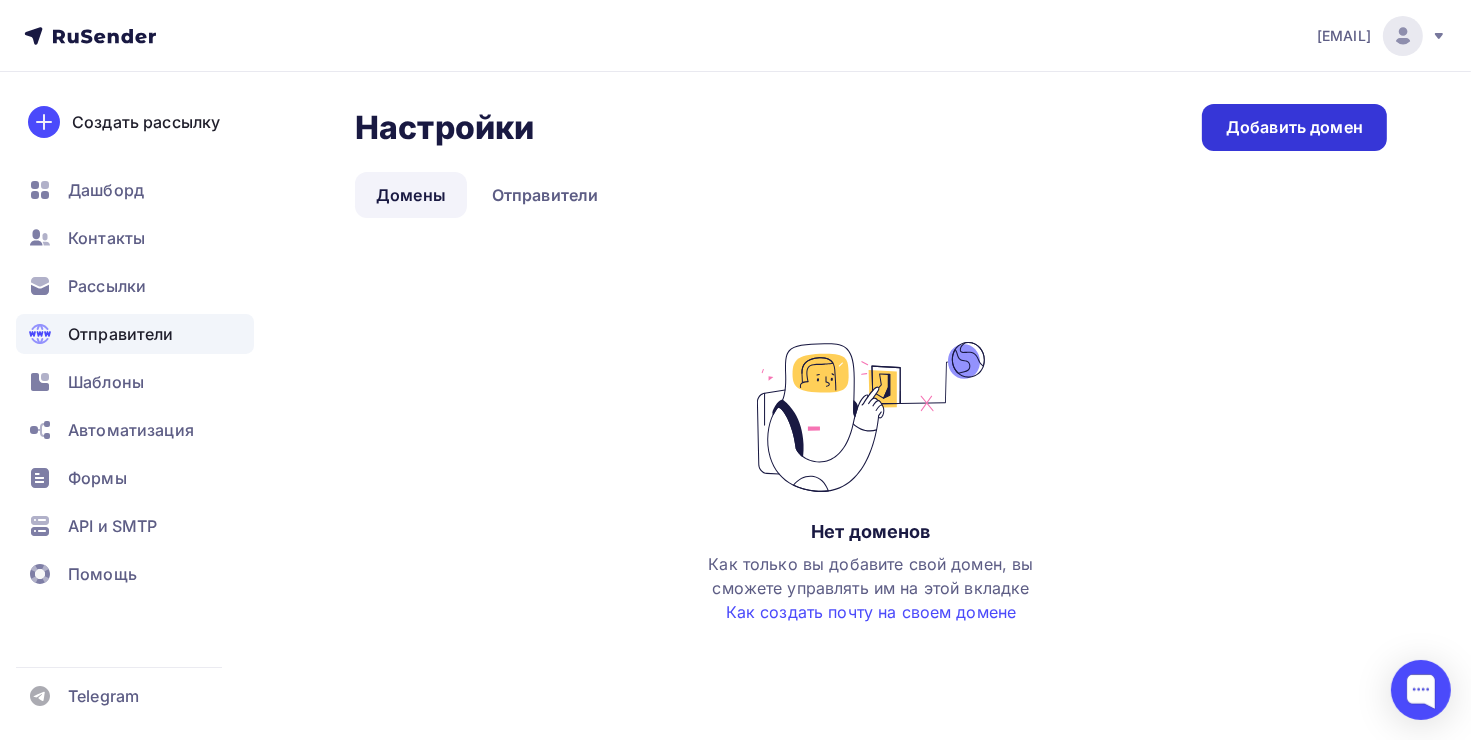 click on "Добавить домен" at bounding box center (1294, 127) 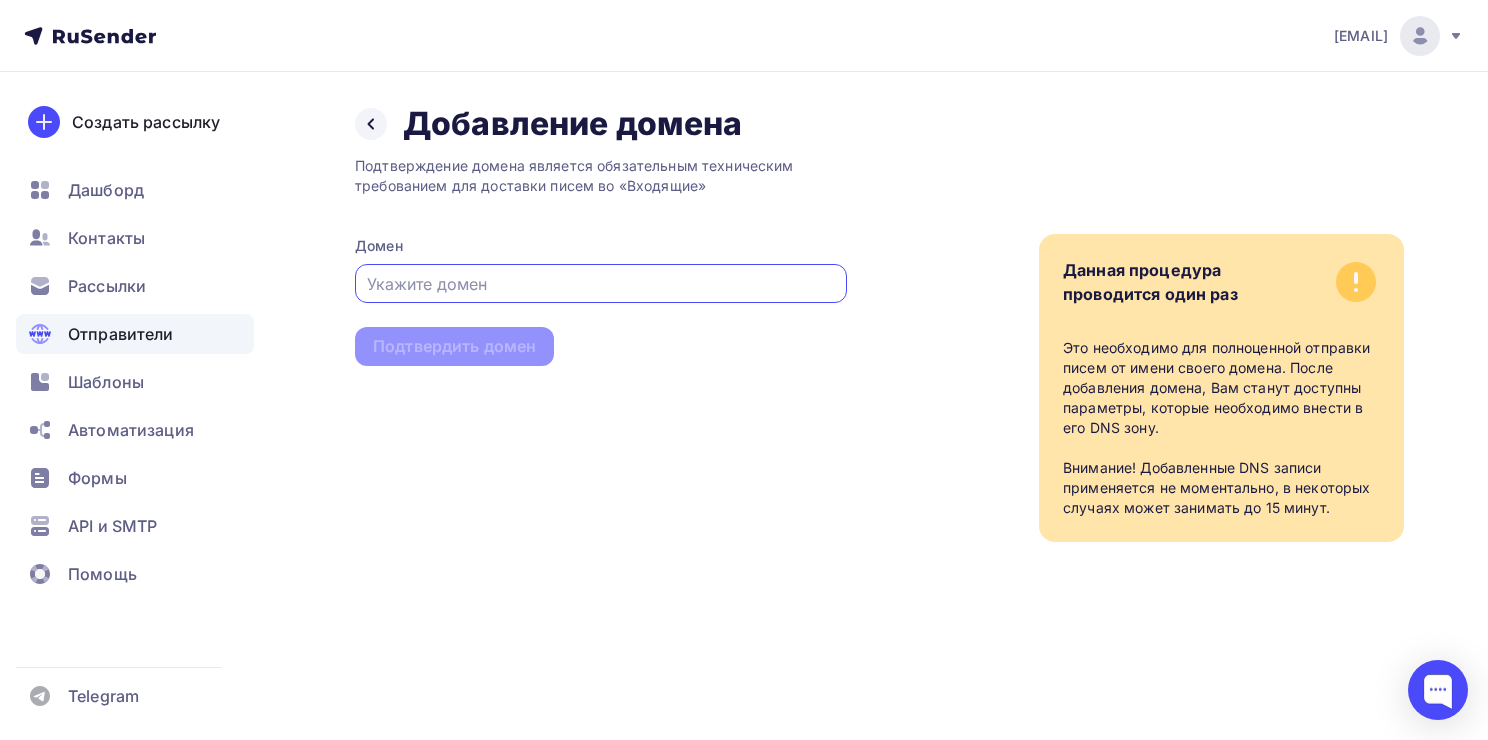click at bounding box center (601, 284) 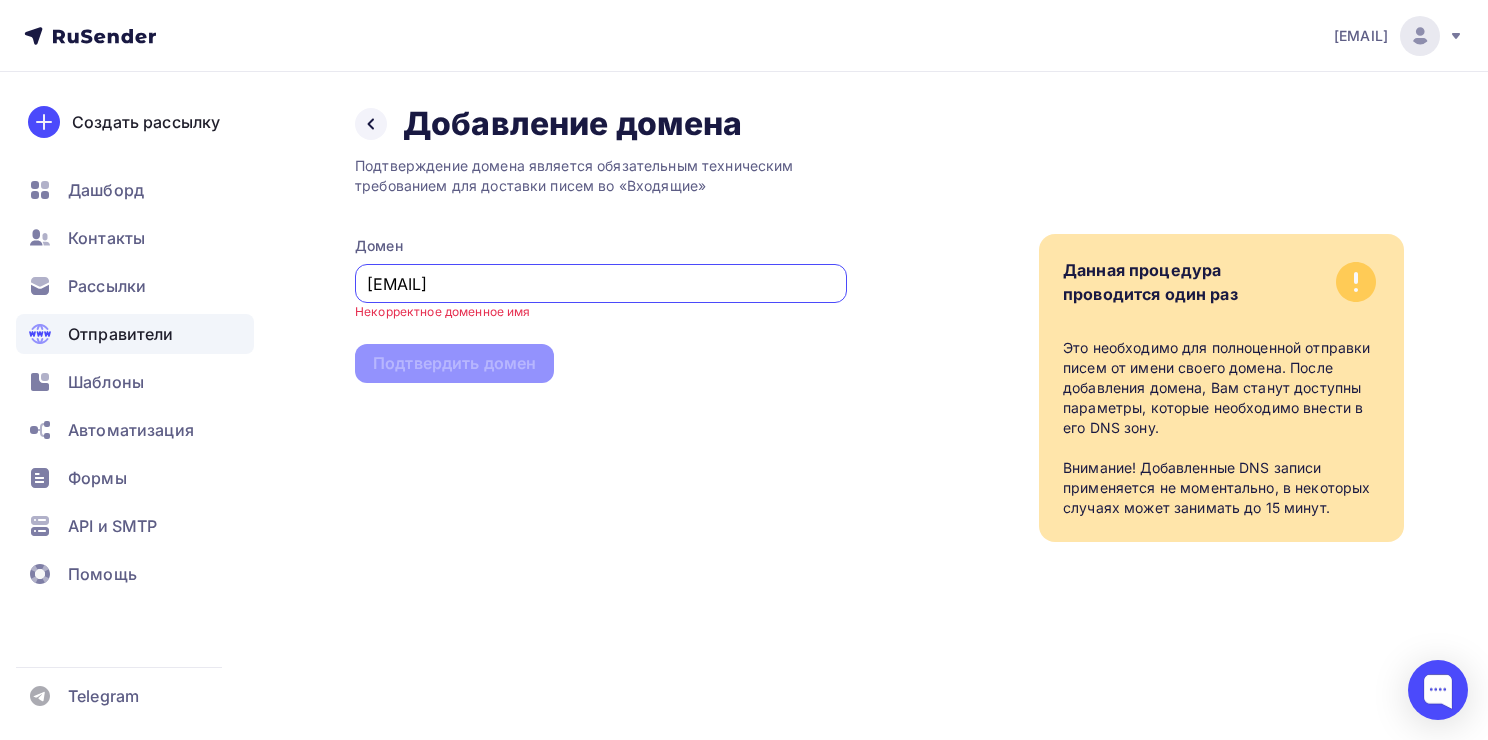 type on "[EMAIL]" 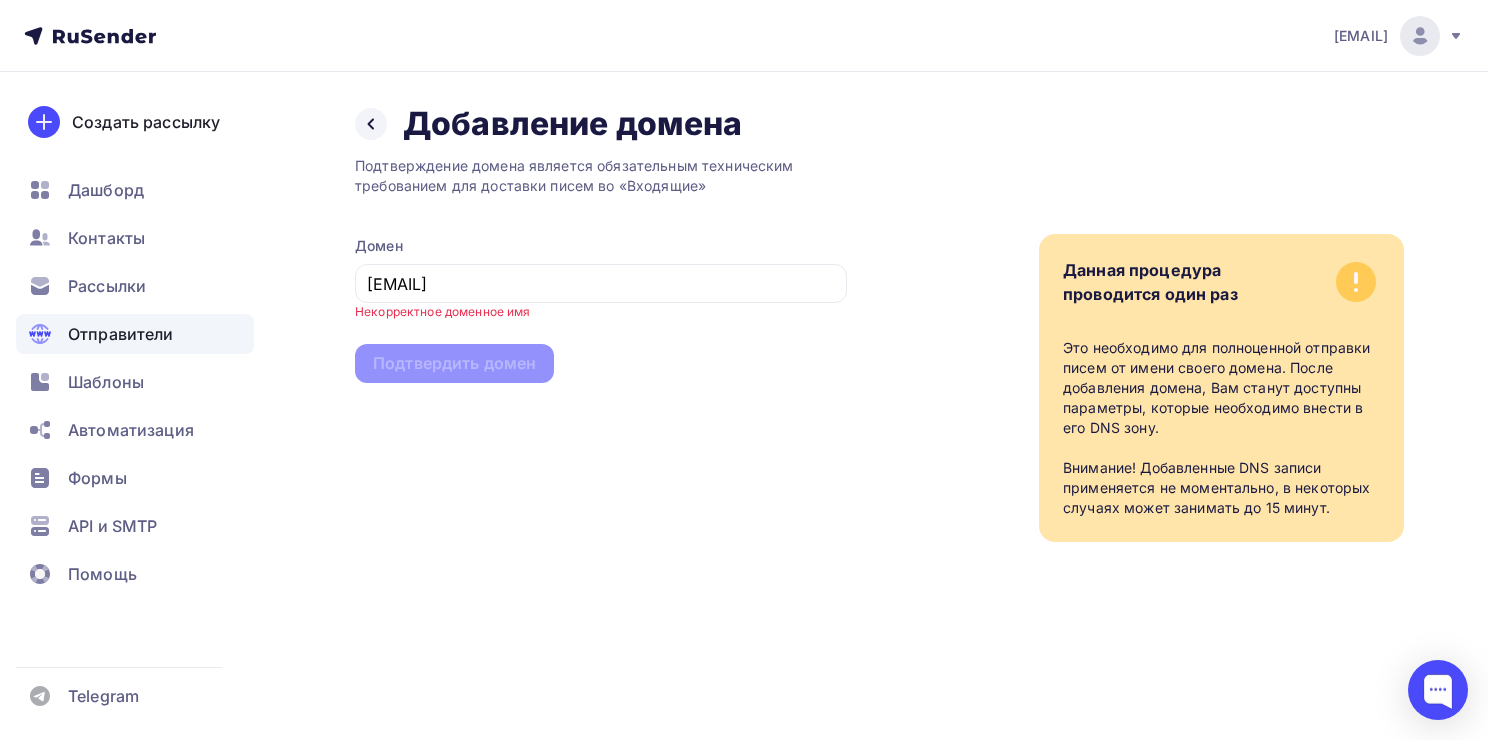 click on "Подтверждение домена является обязательным техническим требованием
для доставки писем во «Входящие»
Домен    [EMAIL]         Некорректное доменное имя     Подтвердить домен" at bounding box center [601, 343] 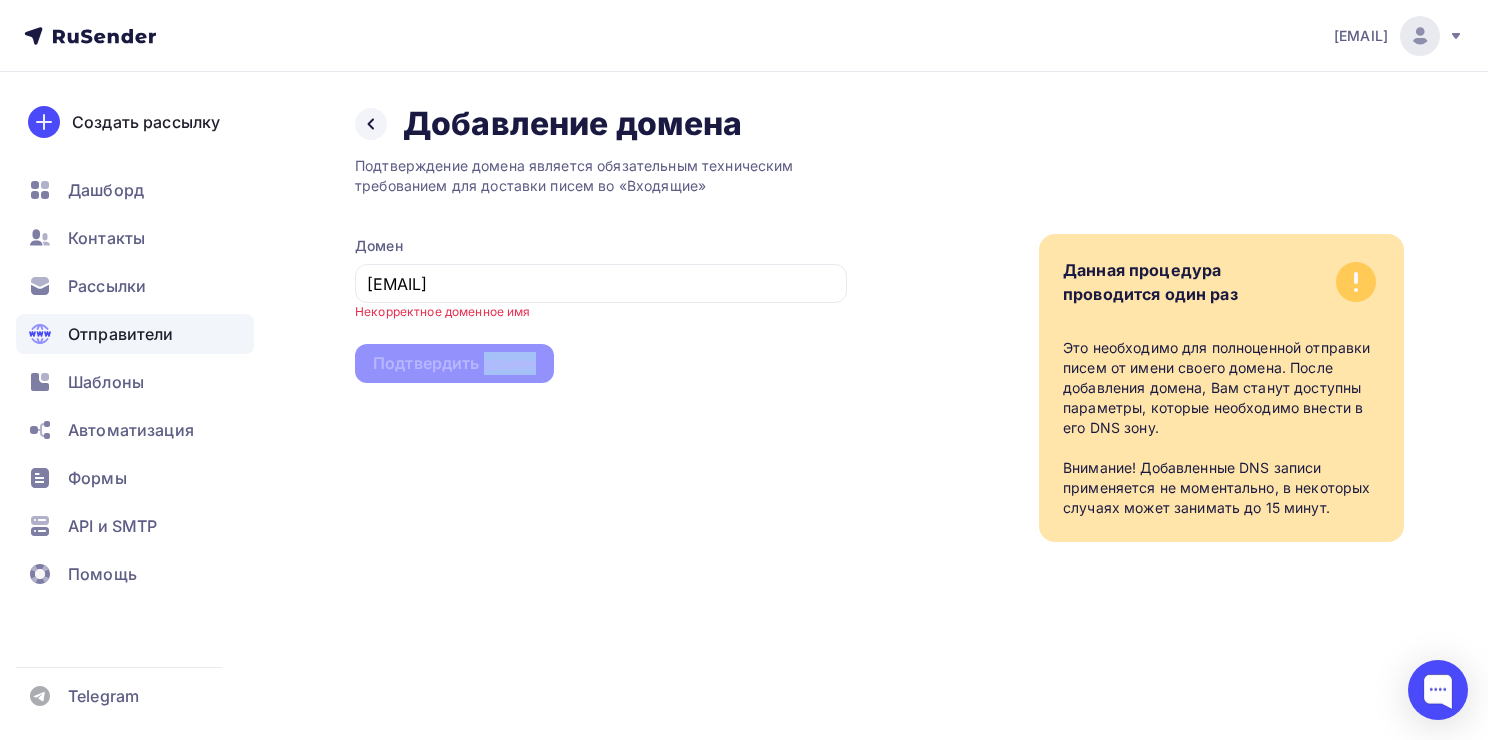 click on "Подтверждение домена является обязательным техническим требованием
для доставки писем во «Входящие»
Домен    [EMAIL]         Некорректное доменное имя     Подтвердить домен" at bounding box center [601, 343] 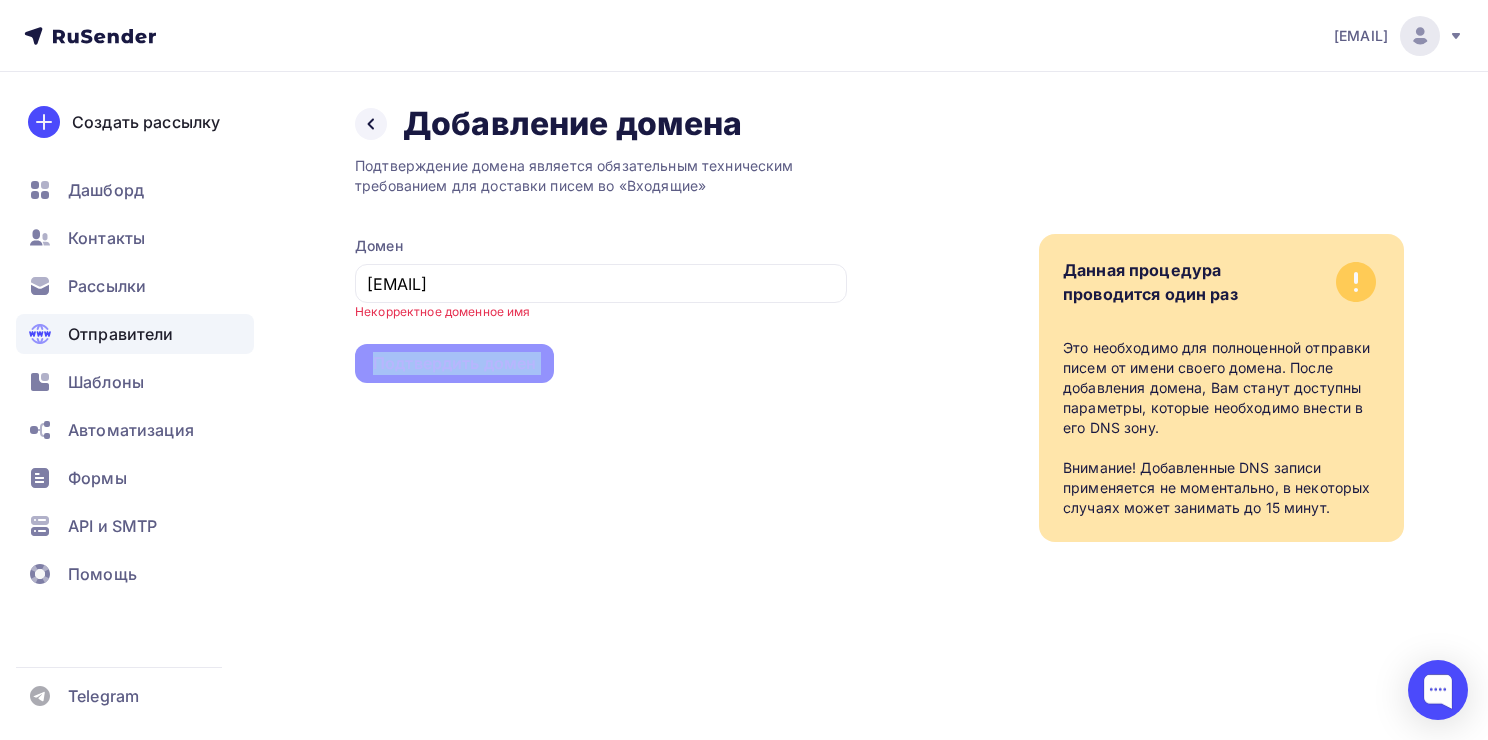 click on "Подтверждение домена является обязательным техническим требованием
для доставки писем во «Входящие»
Домен    [EMAIL]         Некорректное доменное имя     Подтвердить домен" at bounding box center (601, 343) 